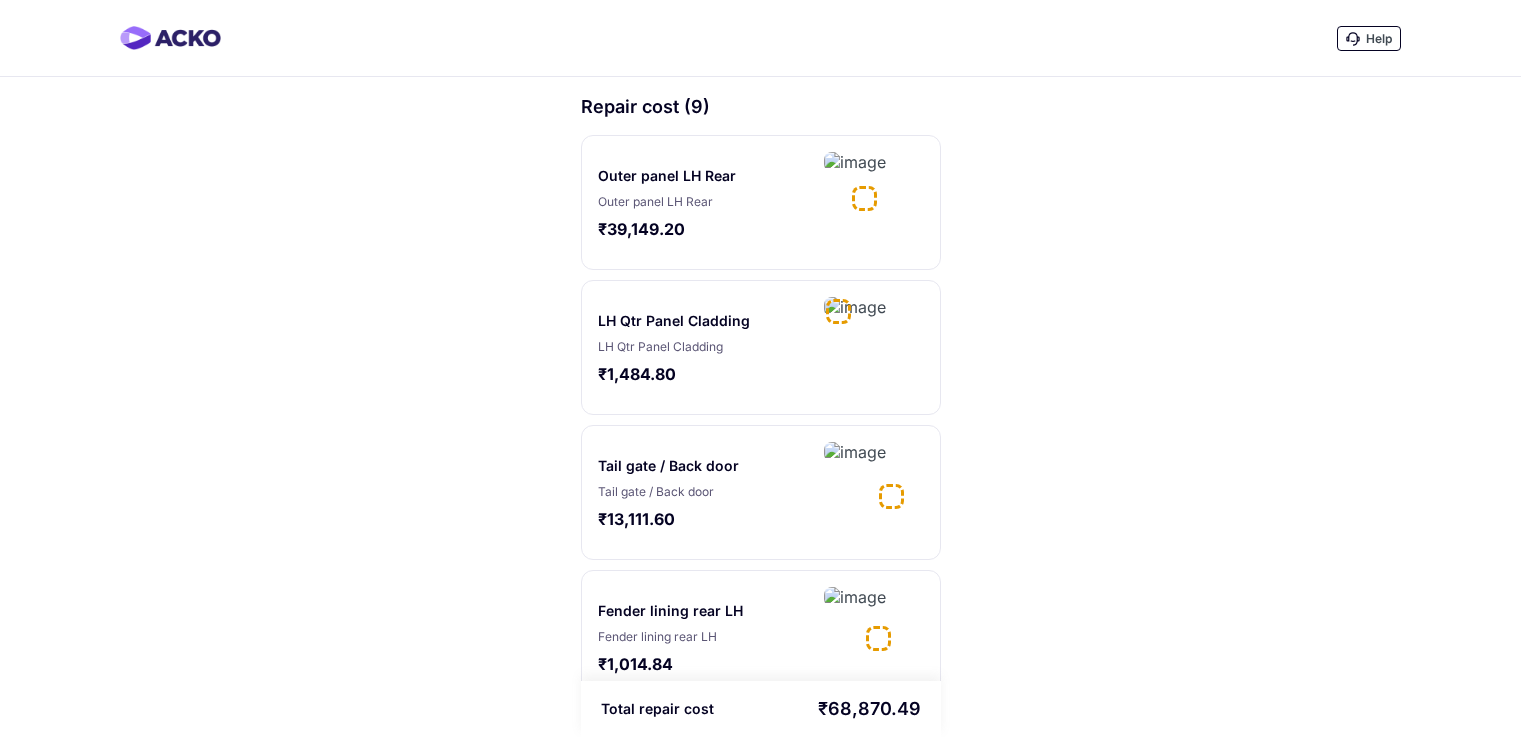 scroll, scrollTop: 0, scrollLeft: 0, axis: both 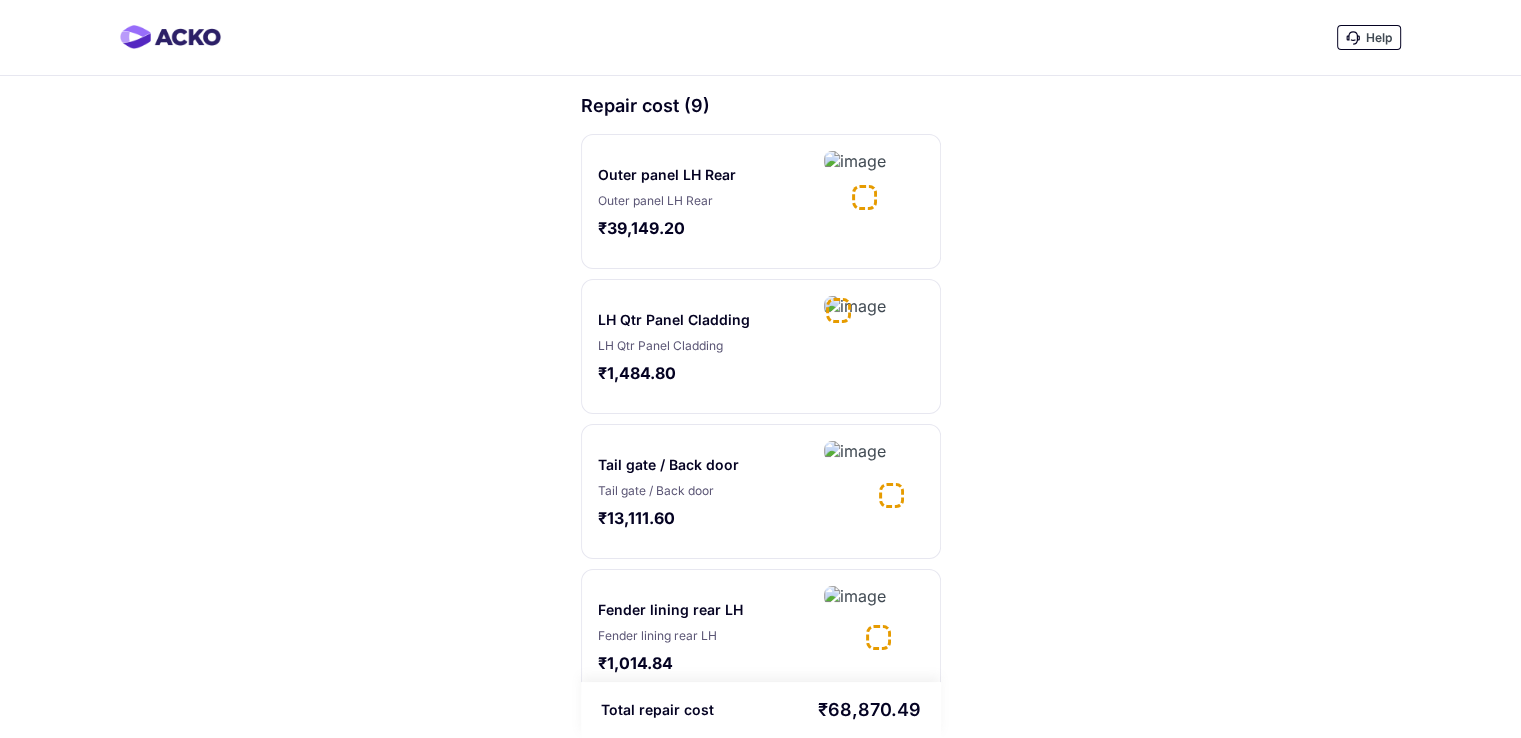 click at bounding box center (864, 197) 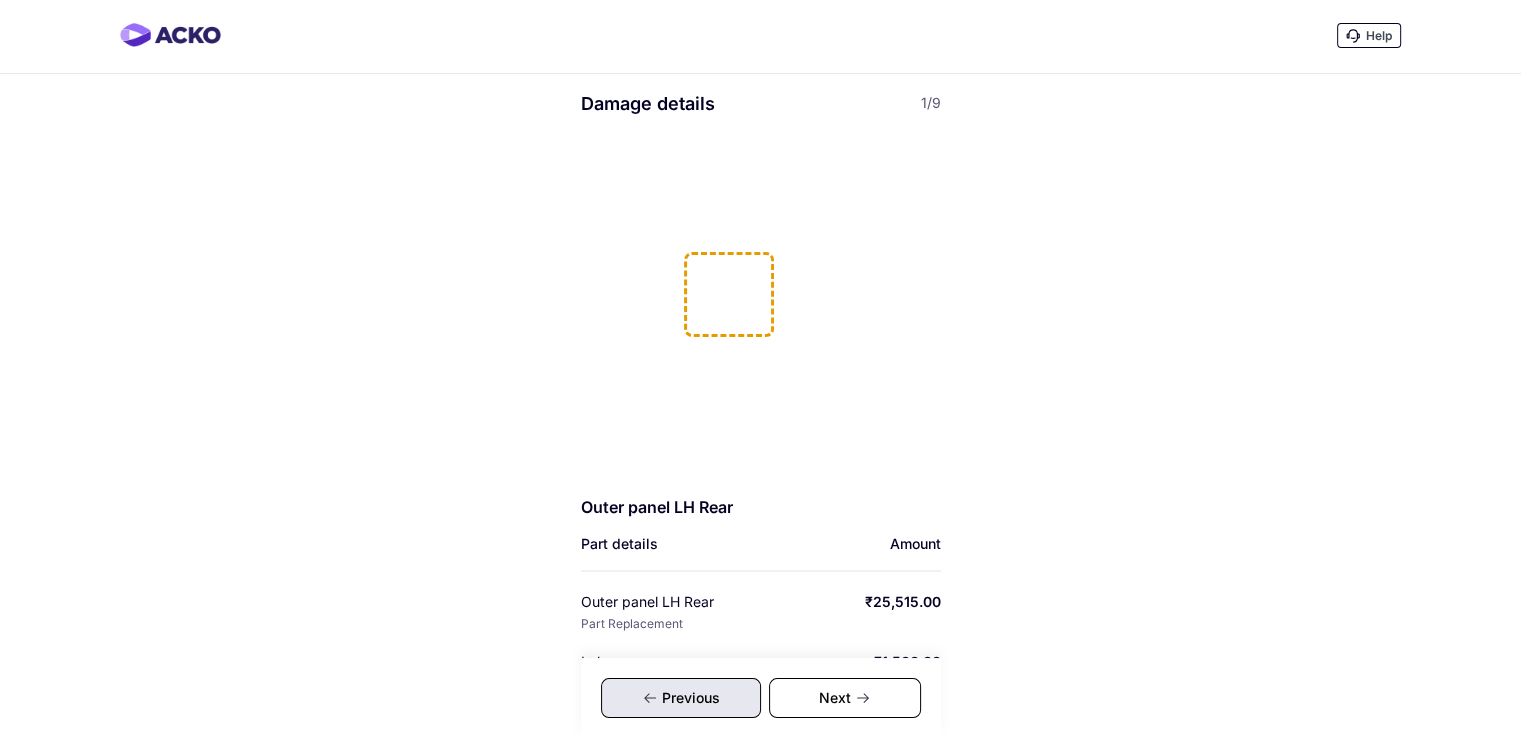 scroll, scrollTop: 0, scrollLeft: 0, axis: both 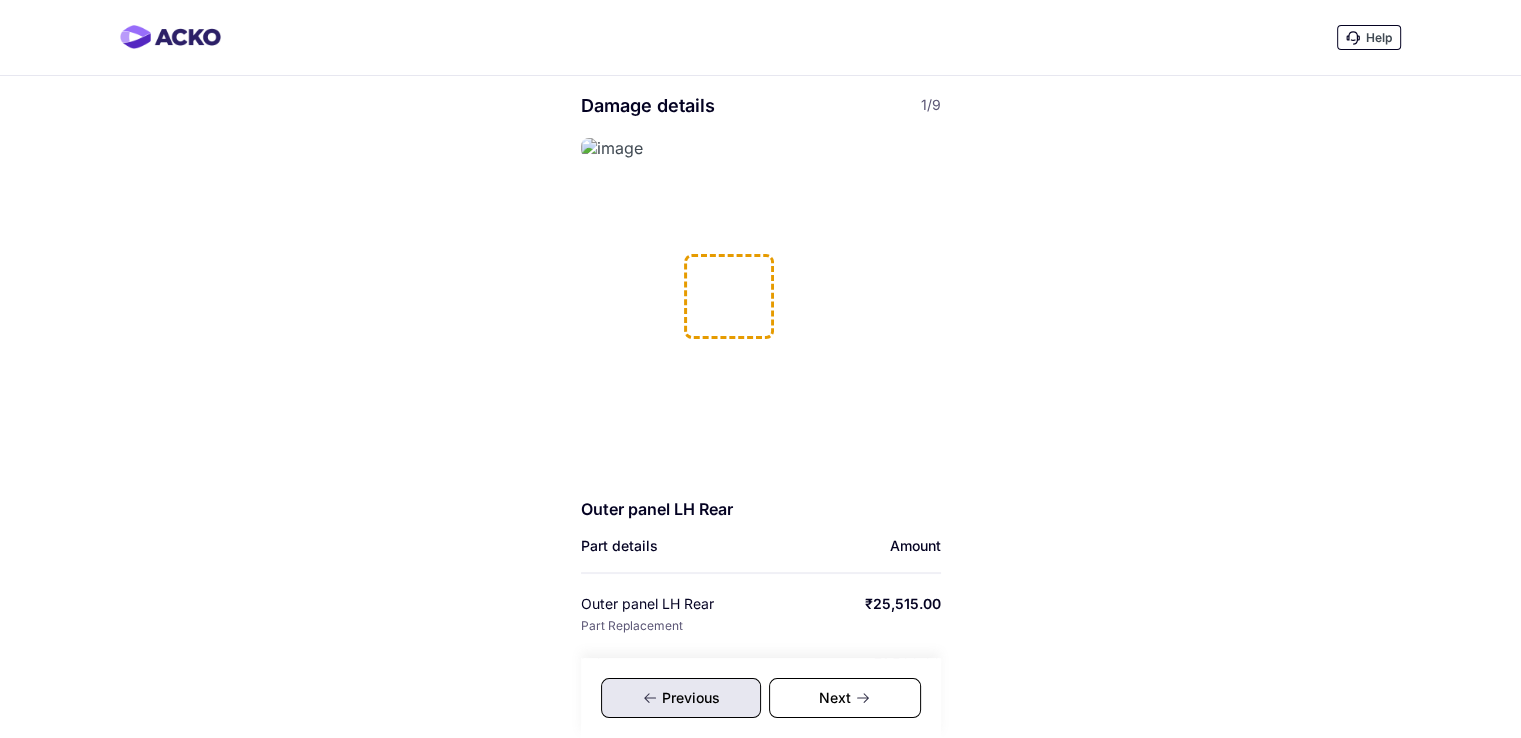 click at bounding box center (729, 296) 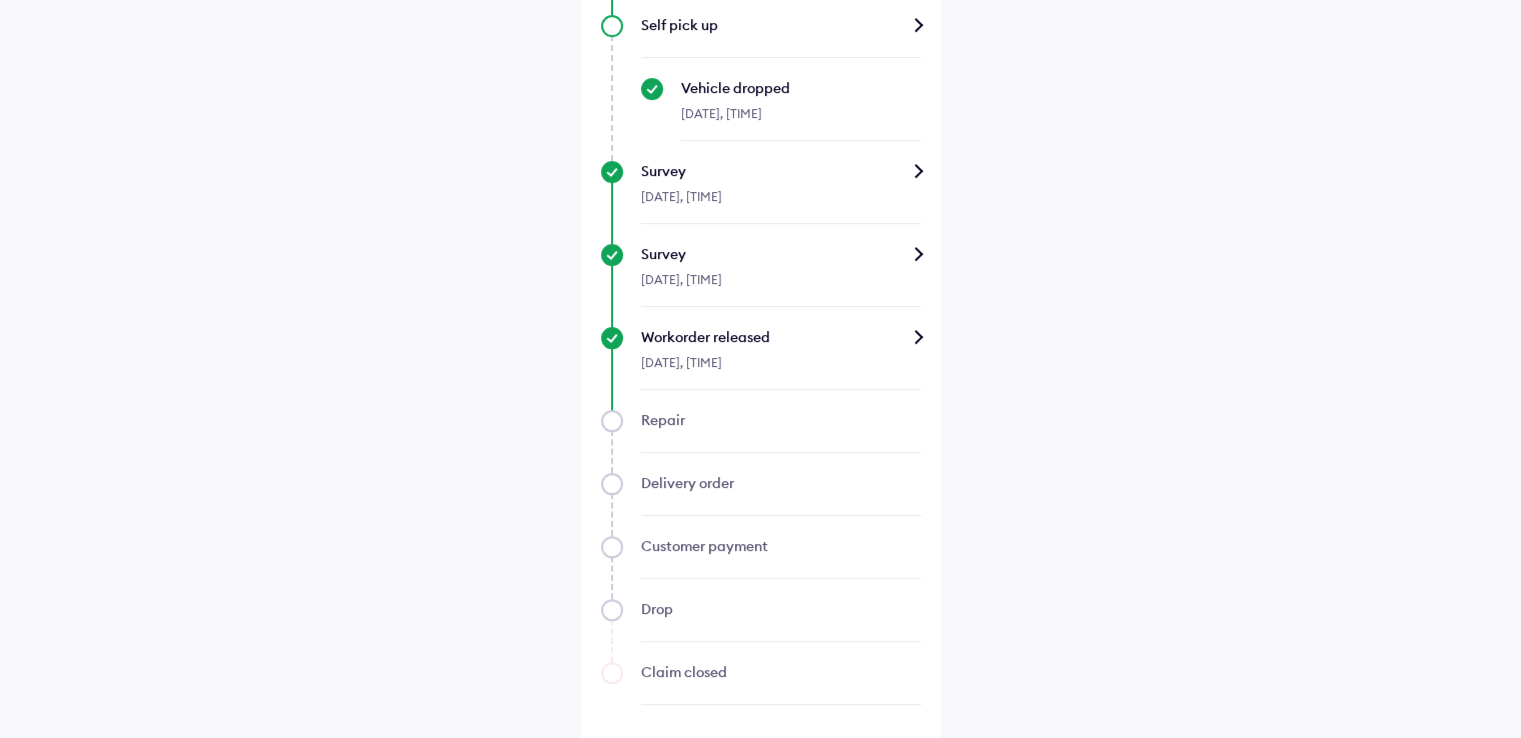 scroll, scrollTop: 1229, scrollLeft: 0, axis: vertical 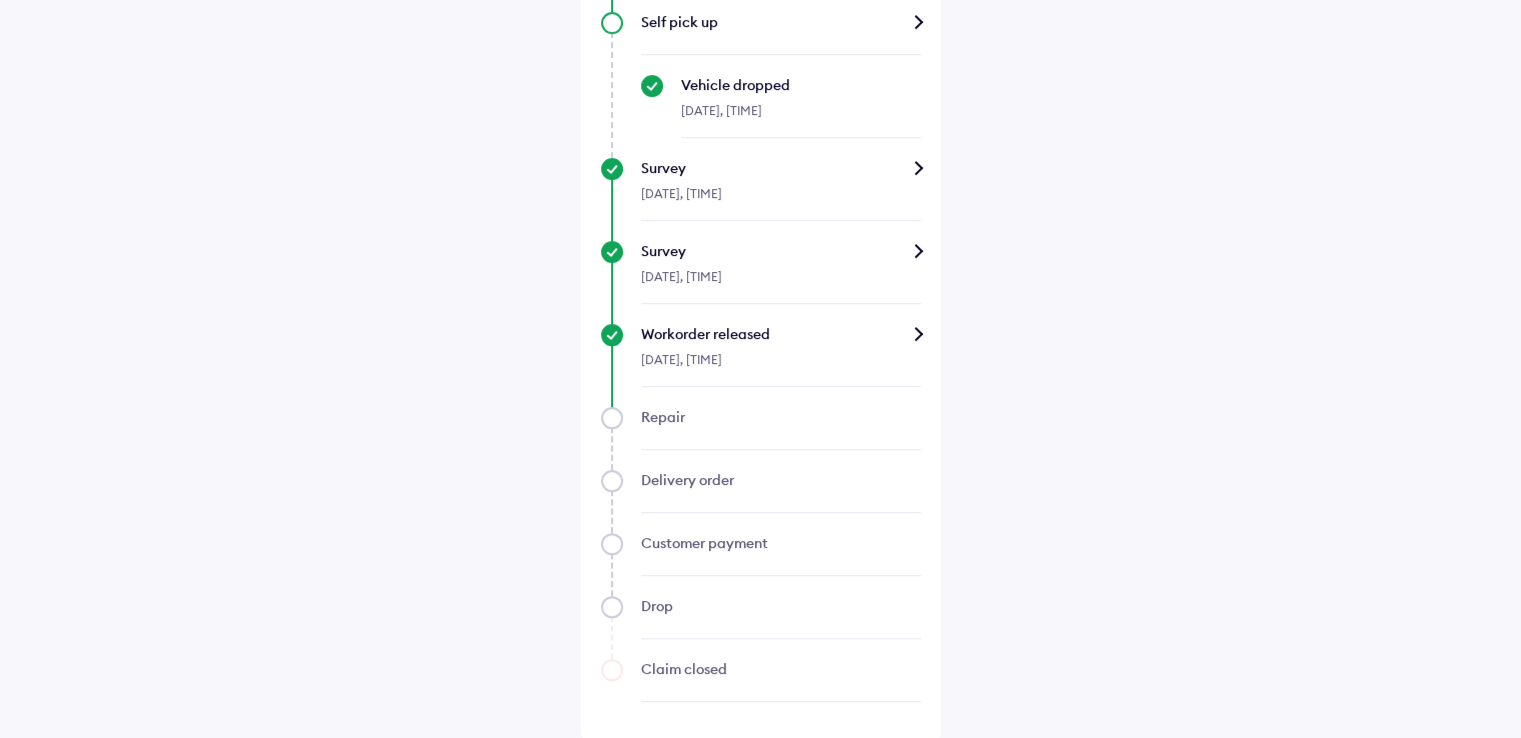 click on "Workorder released" at bounding box center [781, 334] 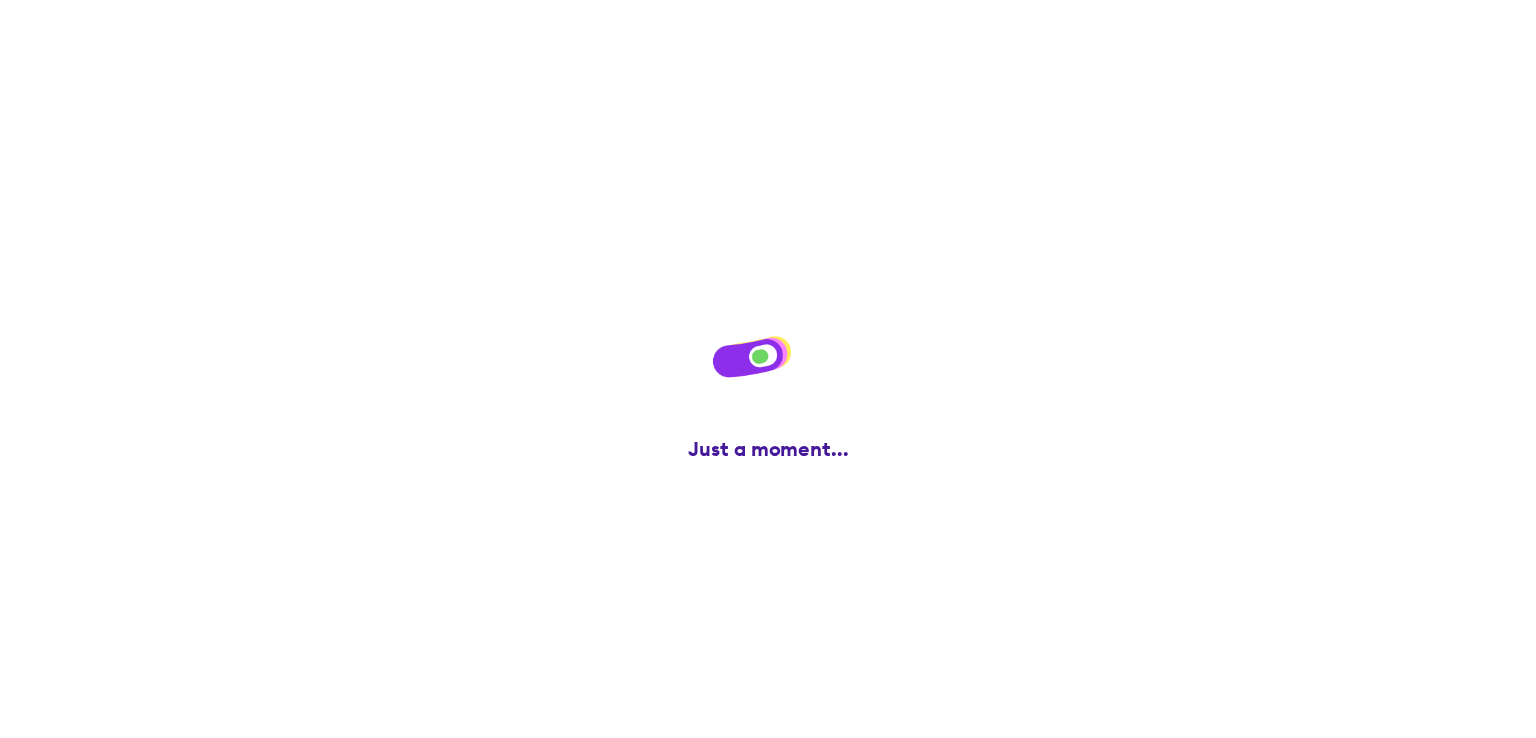 scroll, scrollTop: 0, scrollLeft: 0, axis: both 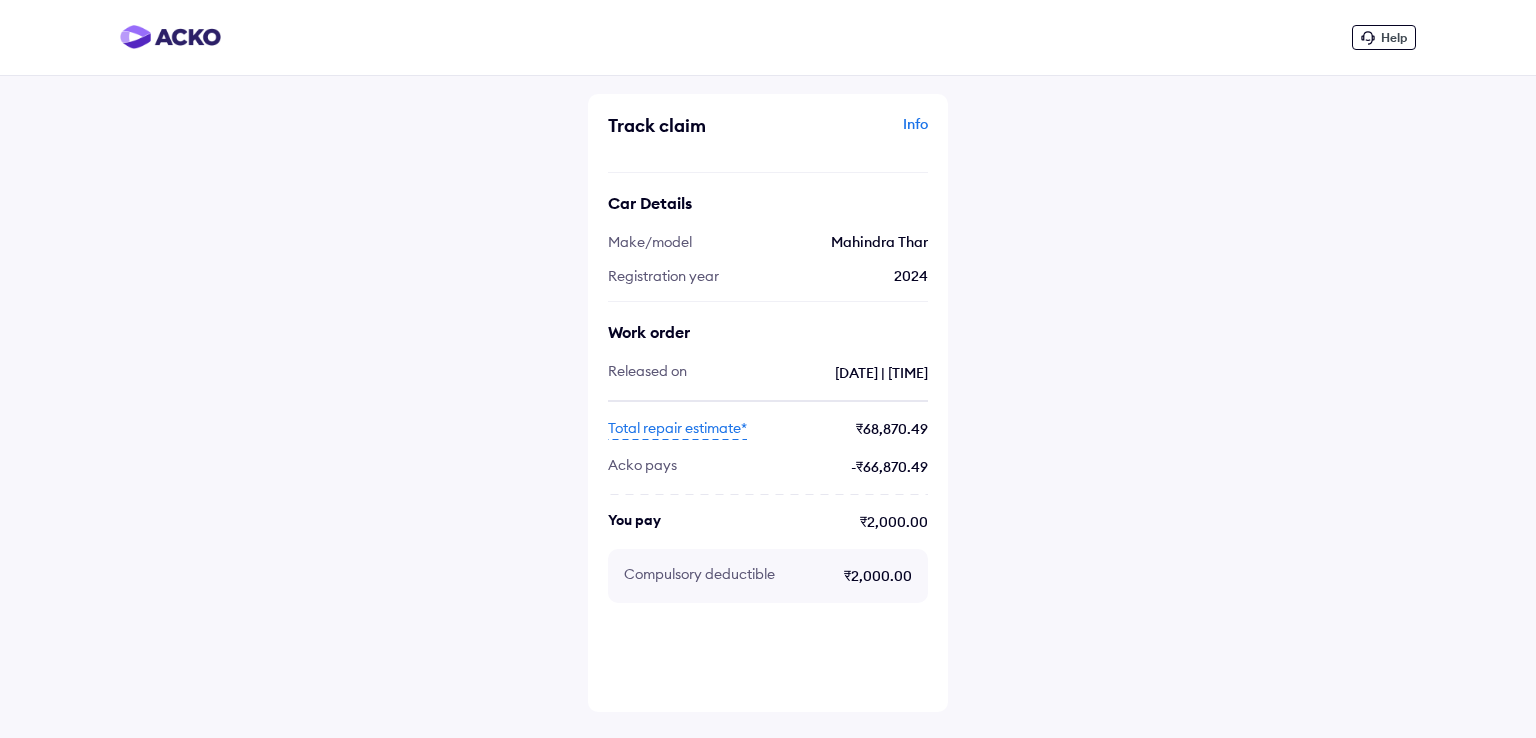 click on "Total repair estimate*" at bounding box center [677, 429] 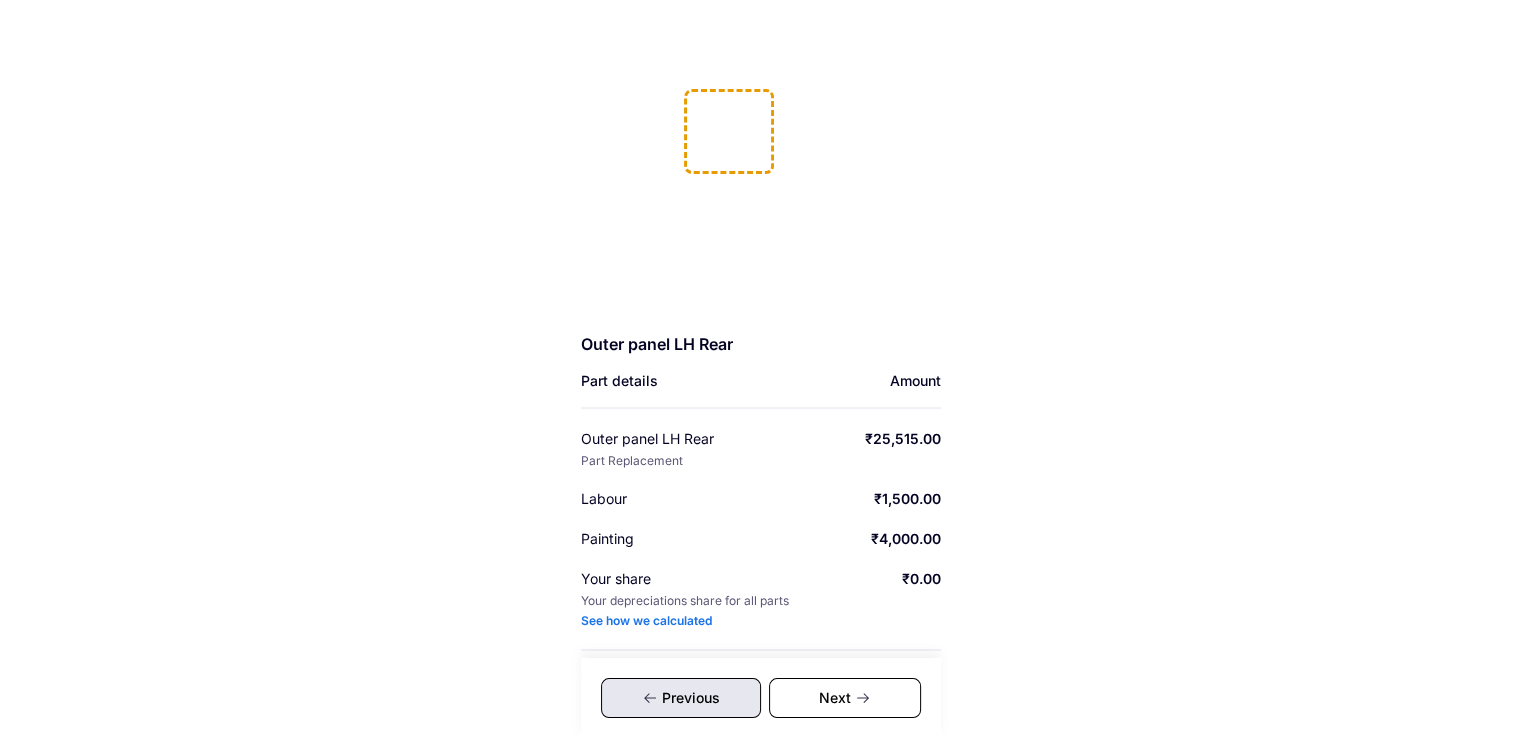 scroll, scrollTop: 200, scrollLeft: 0, axis: vertical 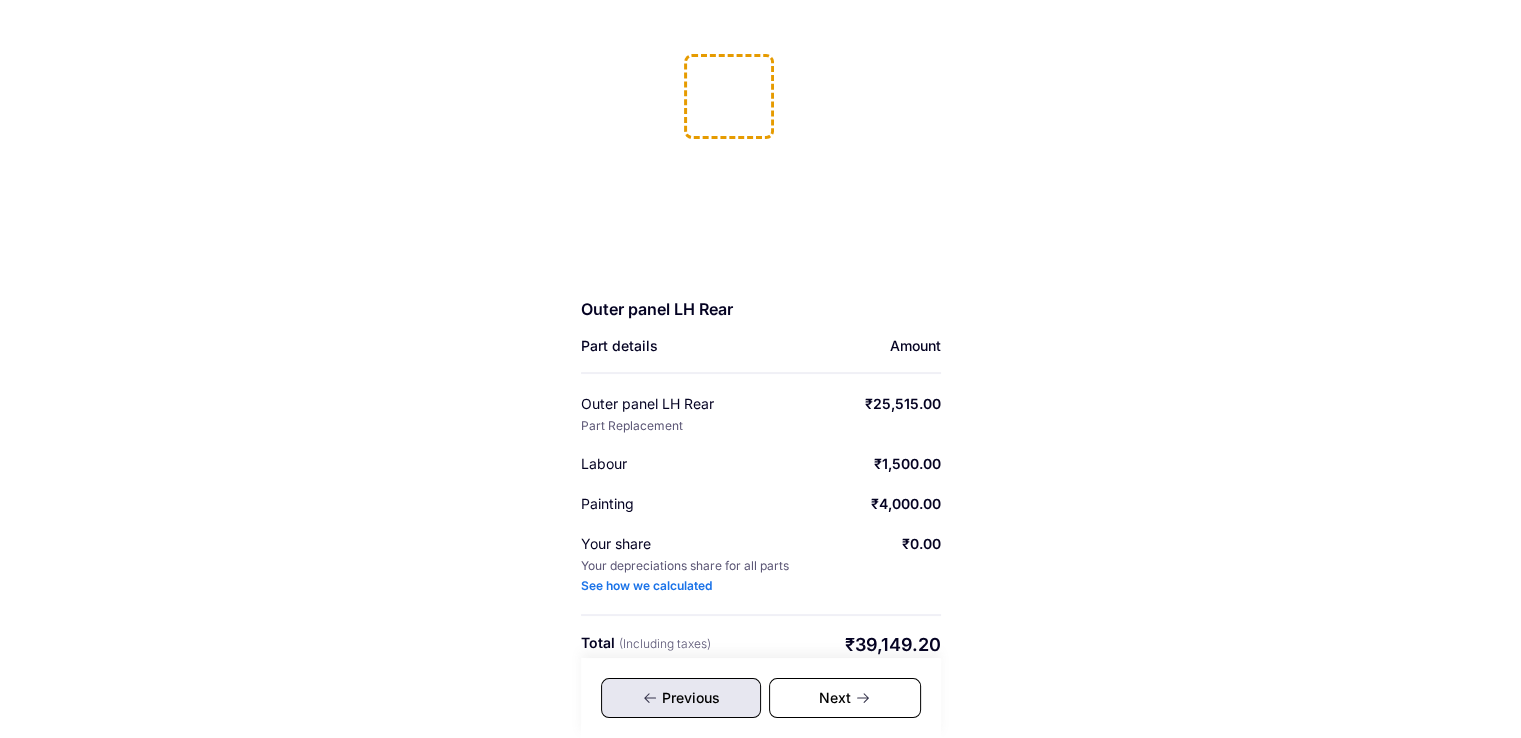 click on "Next" at bounding box center [845, 698] 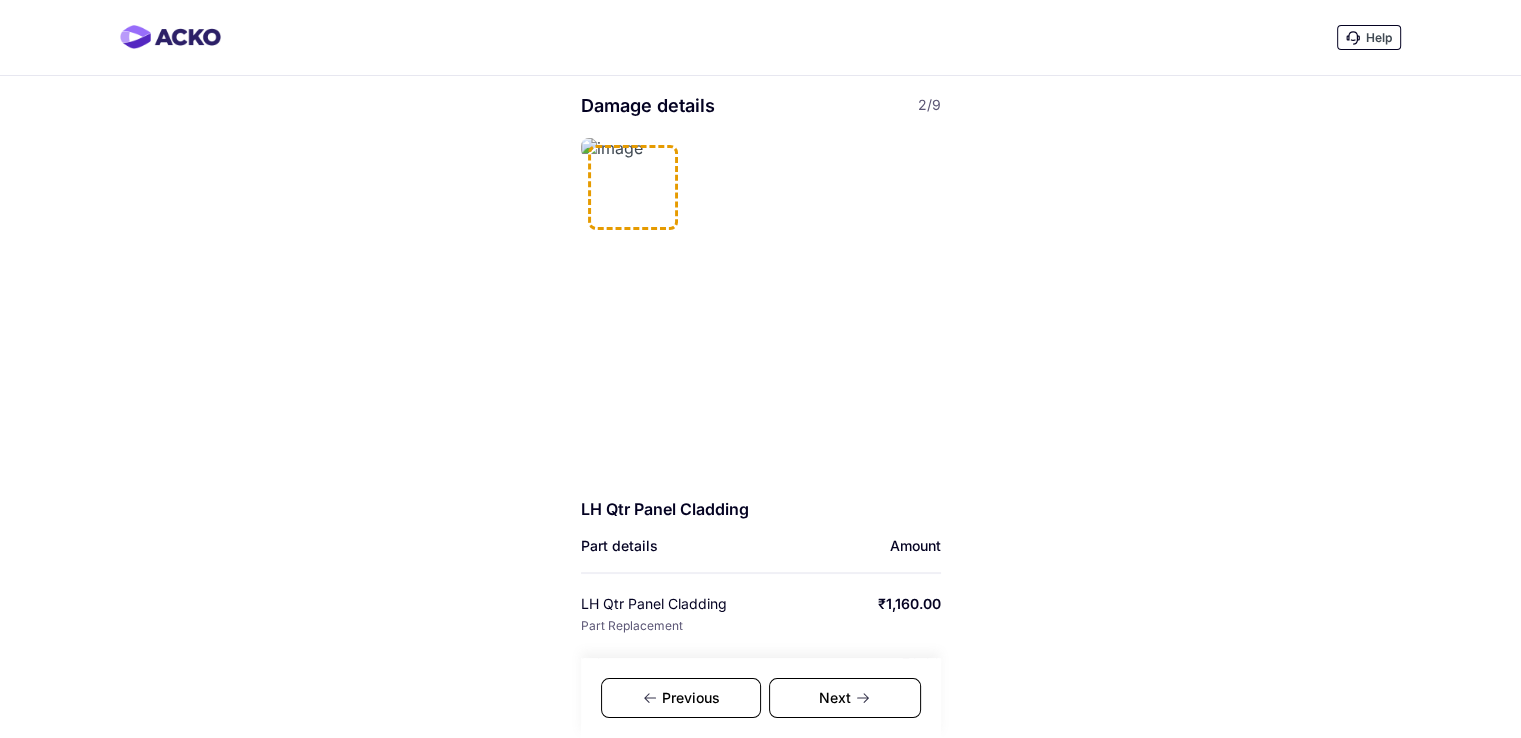 scroll, scrollTop: 36, scrollLeft: 0, axis: vertical 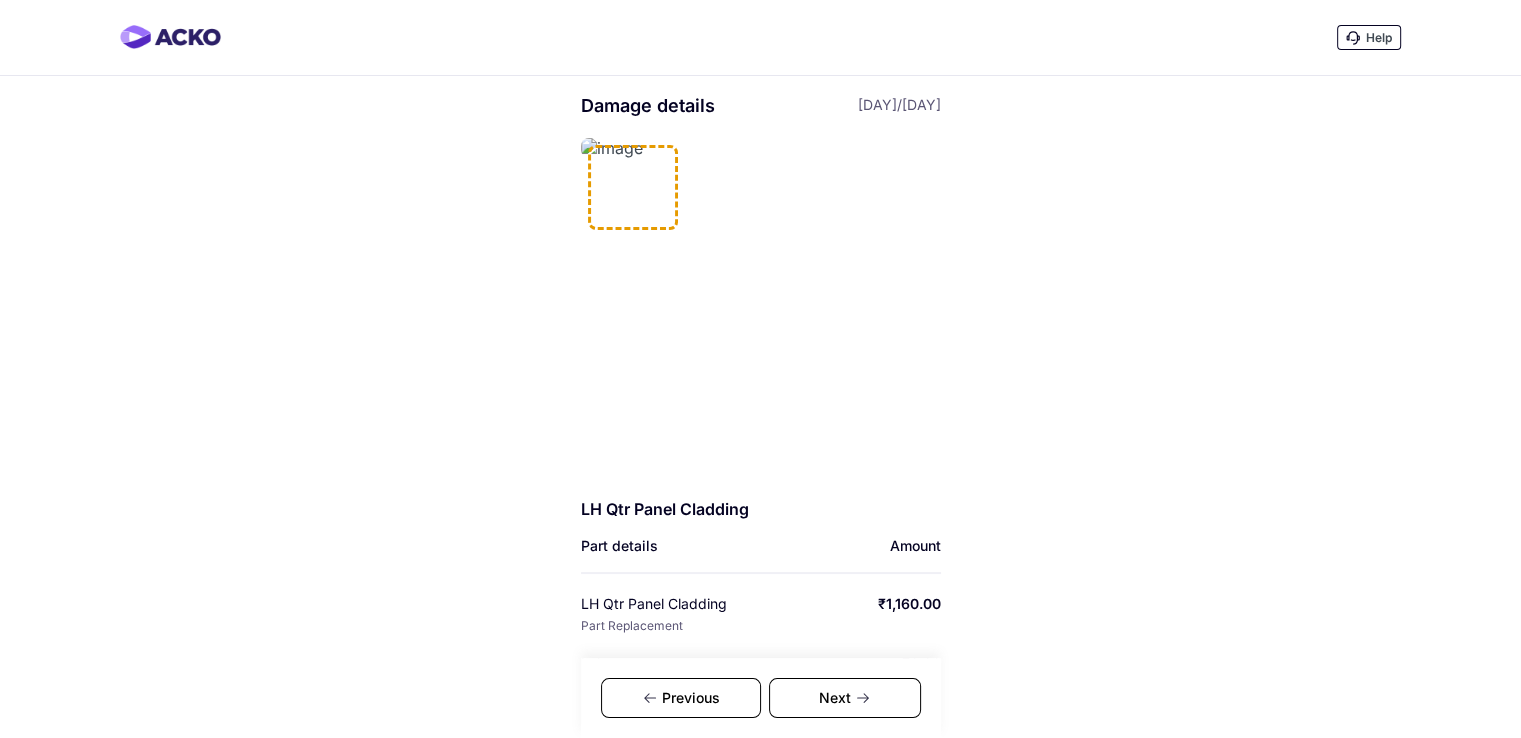 click on "Next" at bounding box center [845, 698] 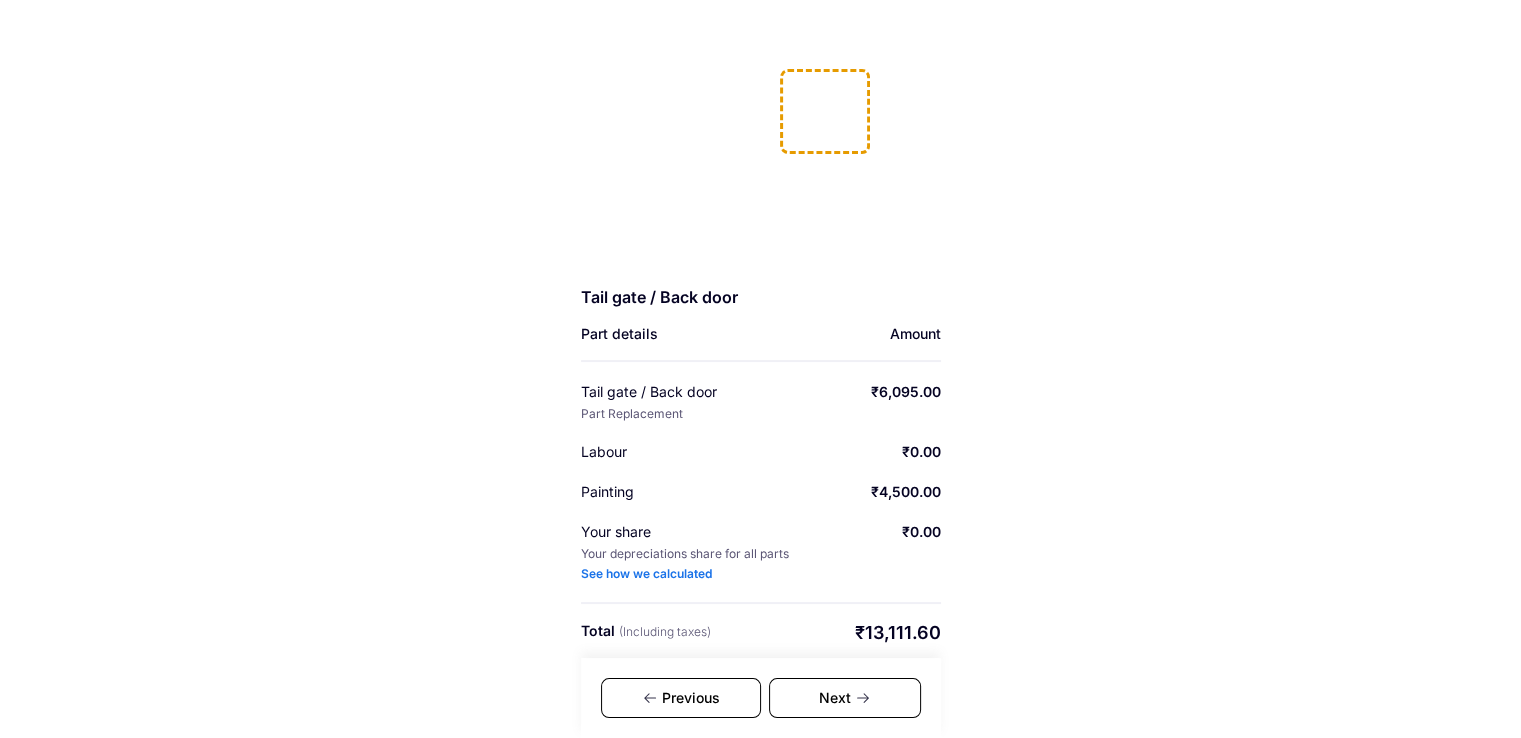scroll, scrollTop: 217, scrollLeft: 0, axis: vertical 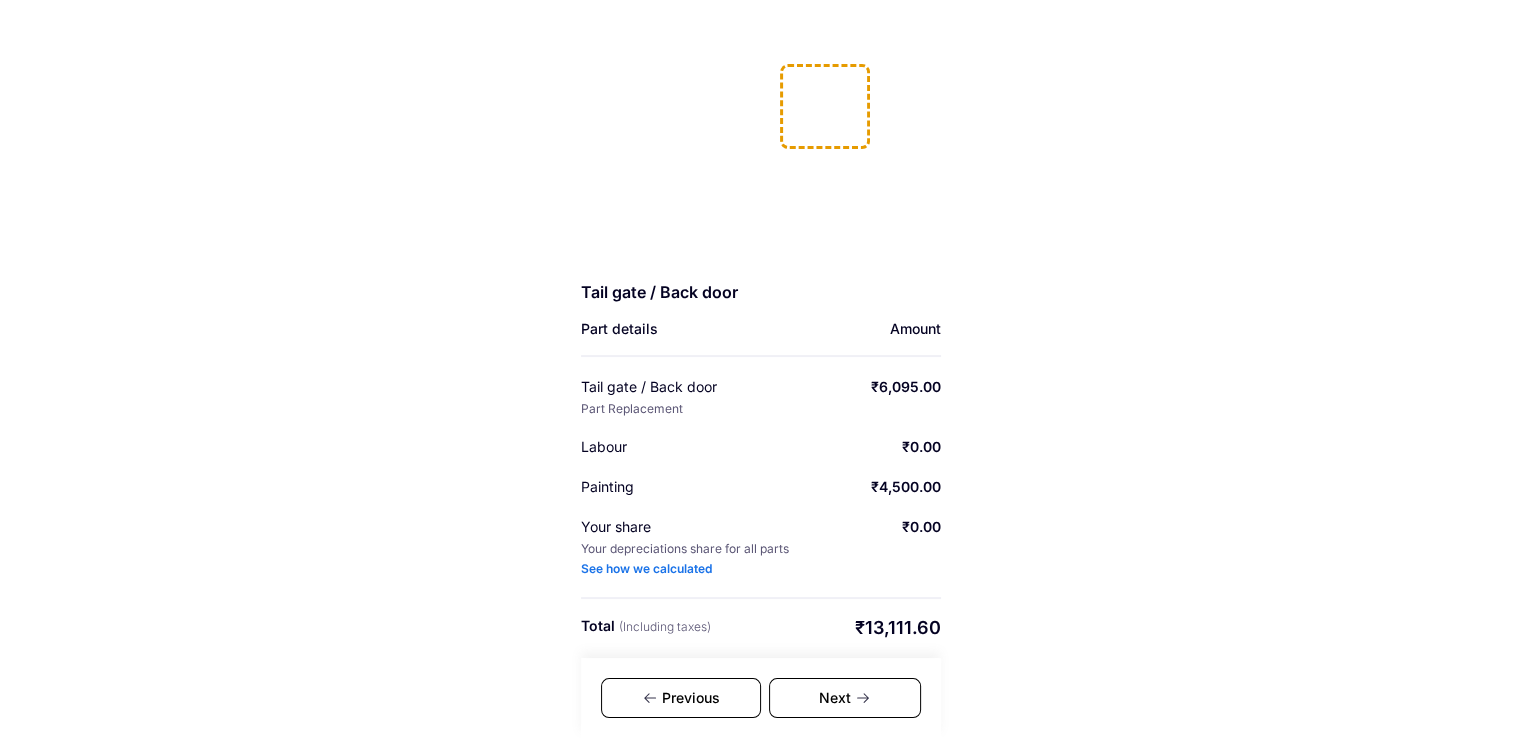 click on "Next" at bounding box center (845, 698) 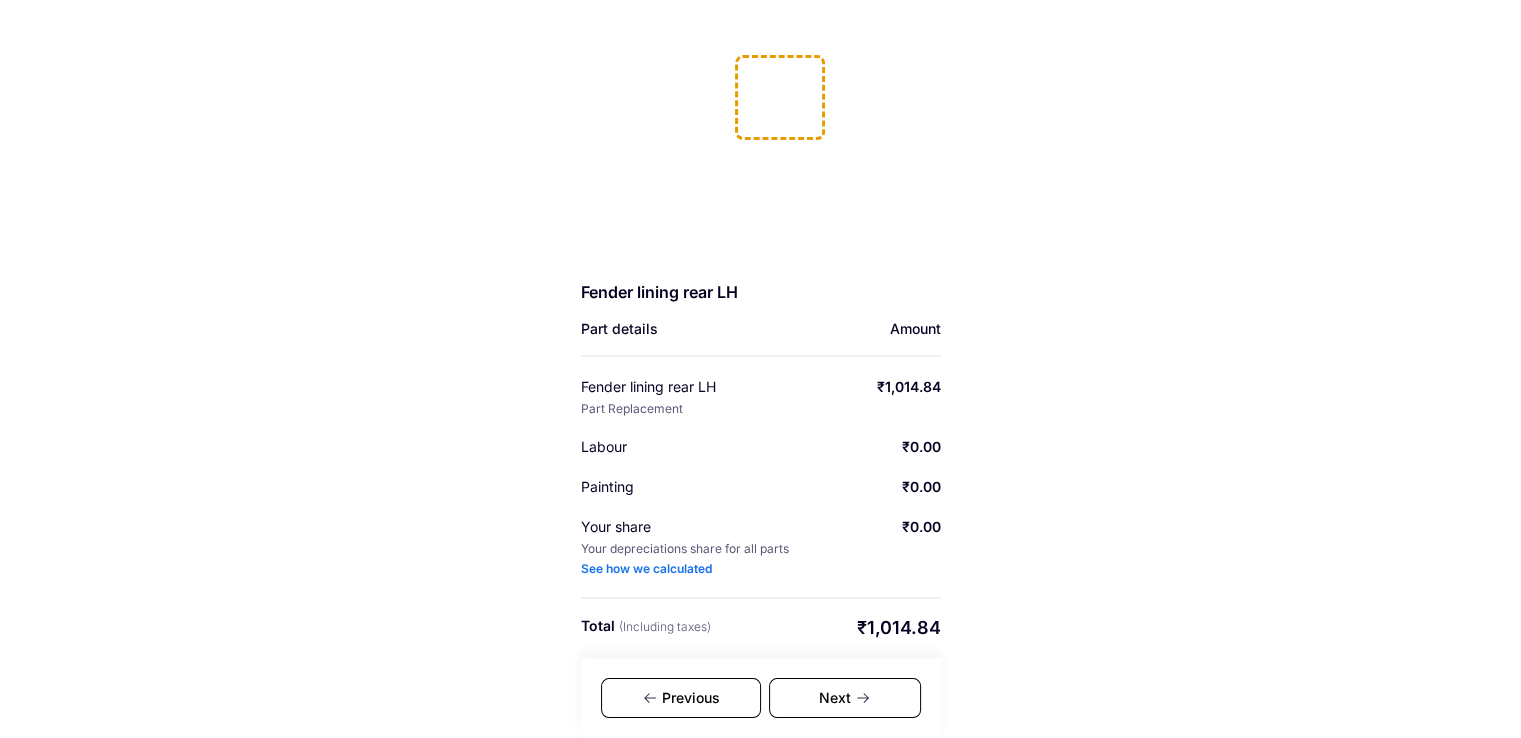 click 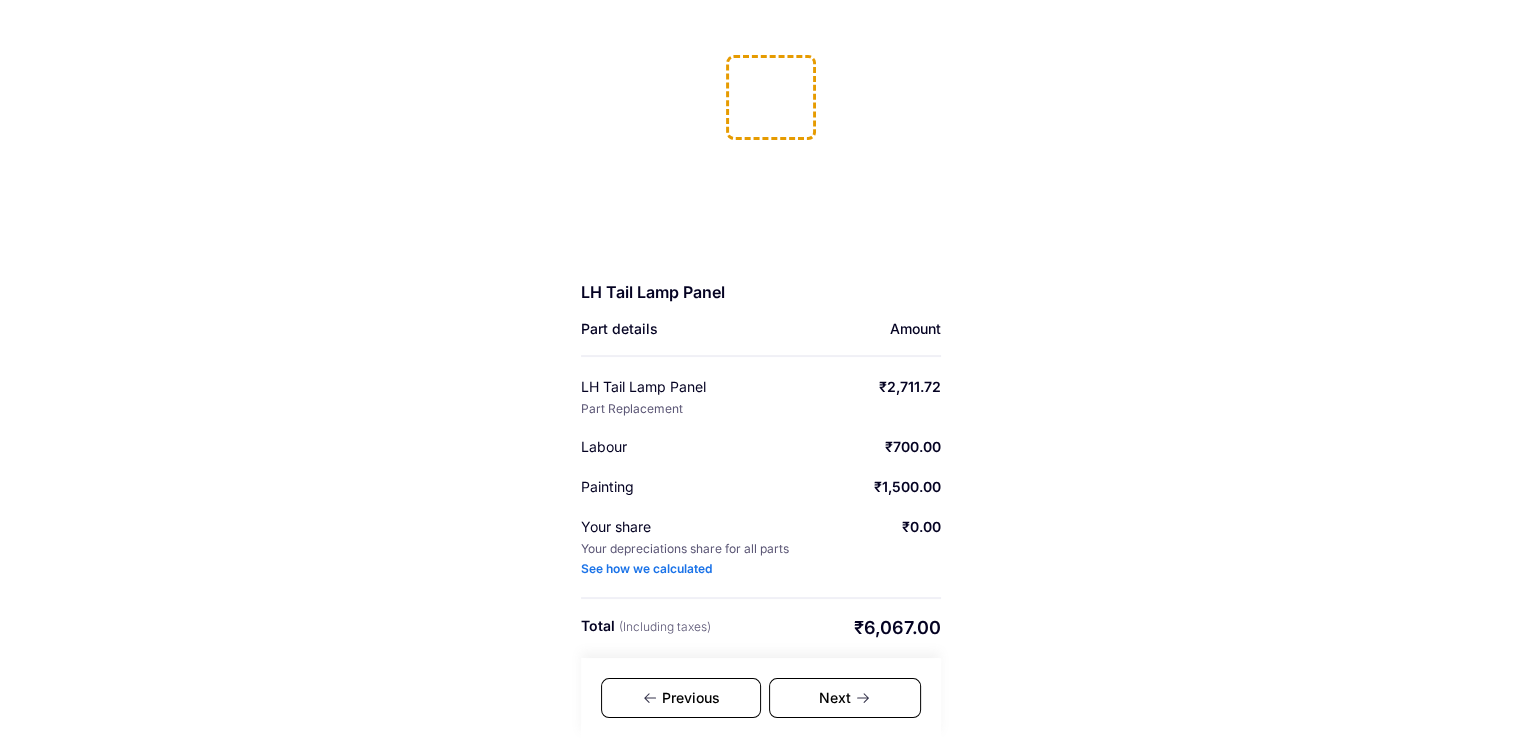 click 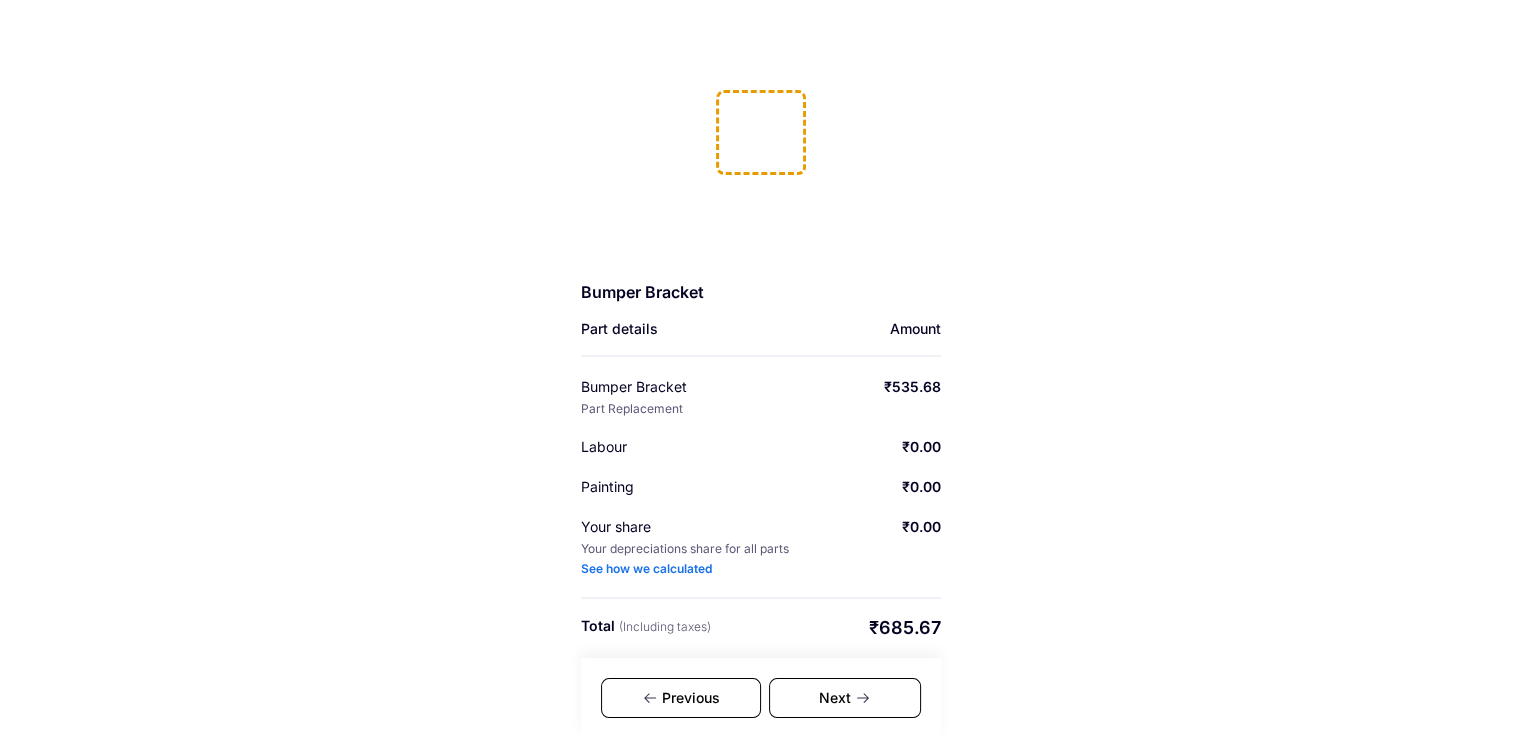 click on "Next" at bounding box center [845, 698] 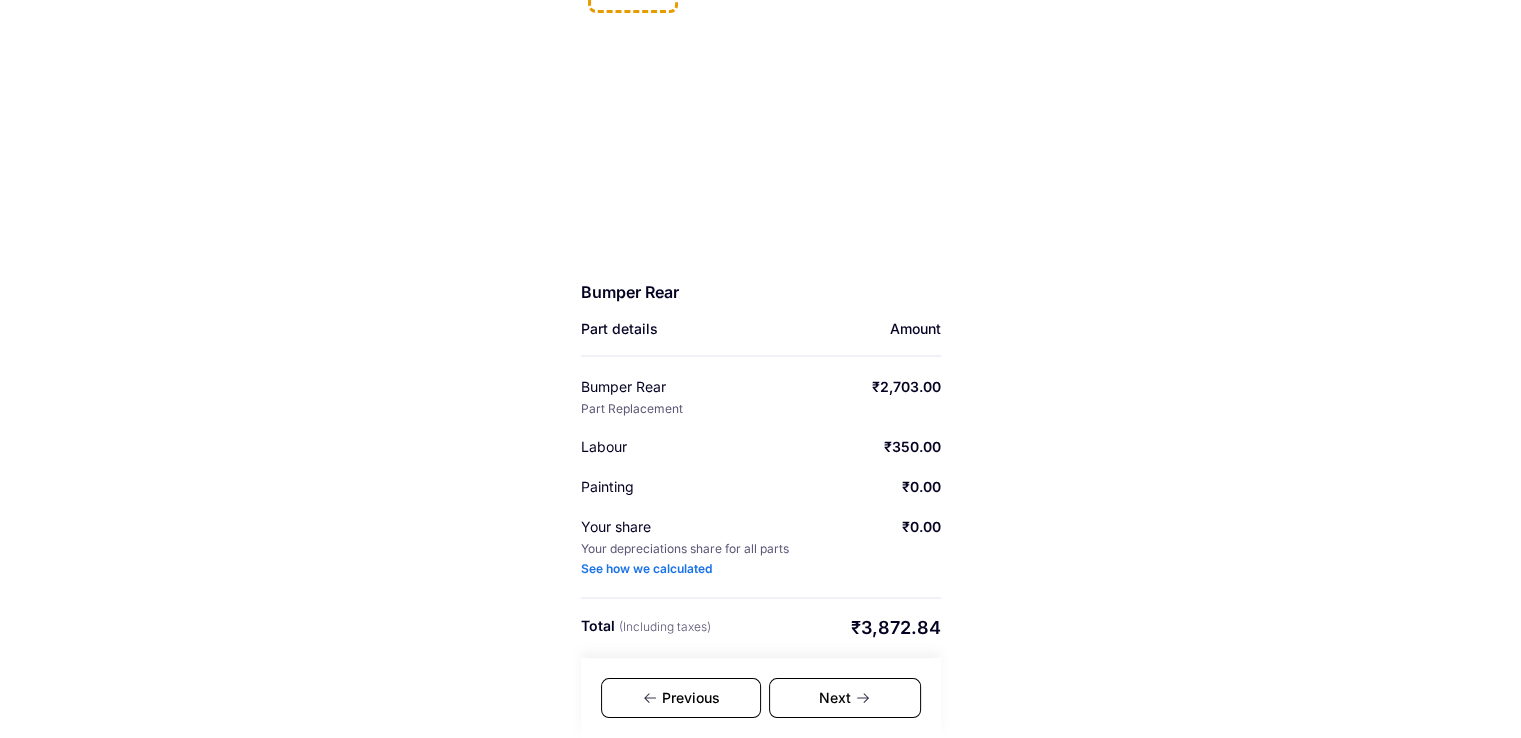click on "Next" at bounding box center (845, 698) 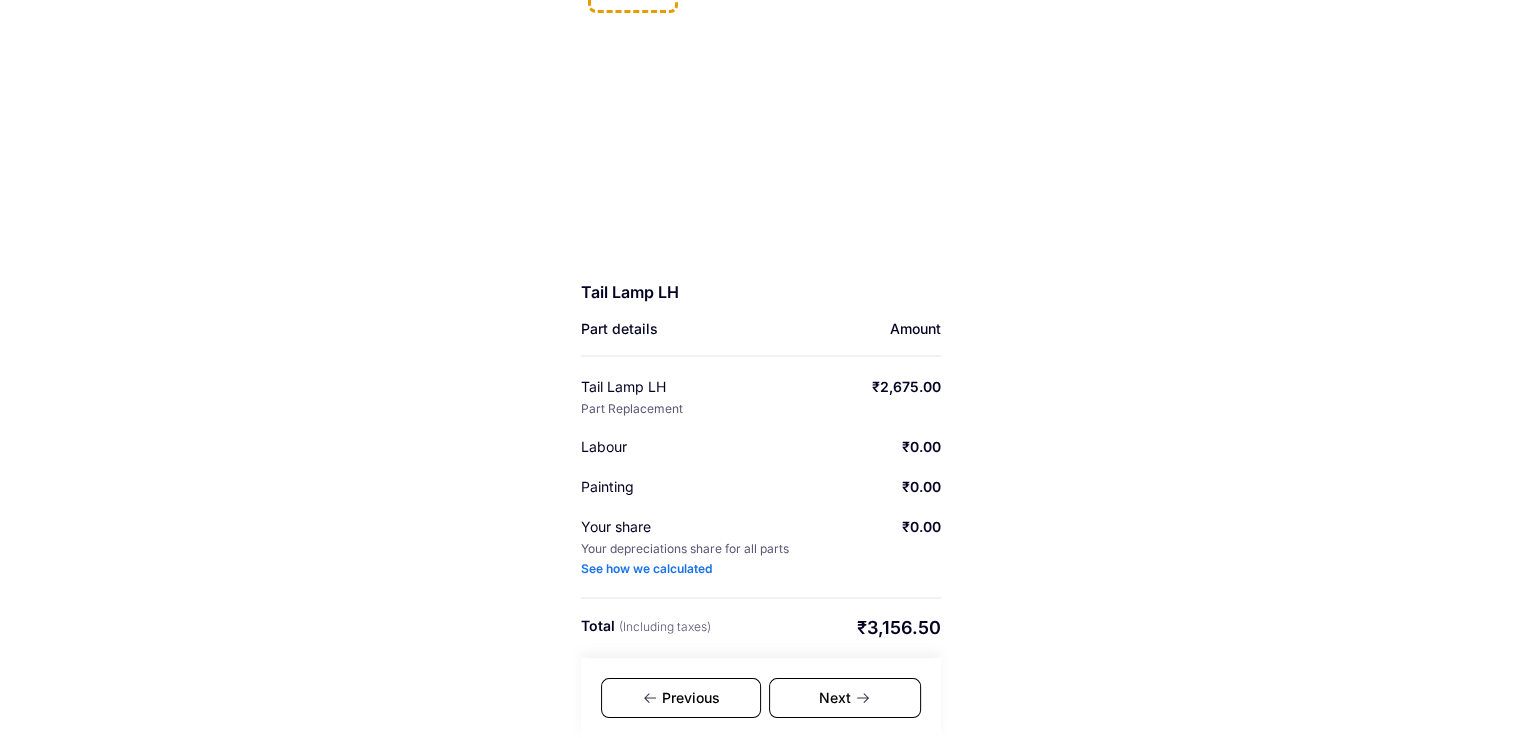 click on "Next" at bounding box center (845, 698) 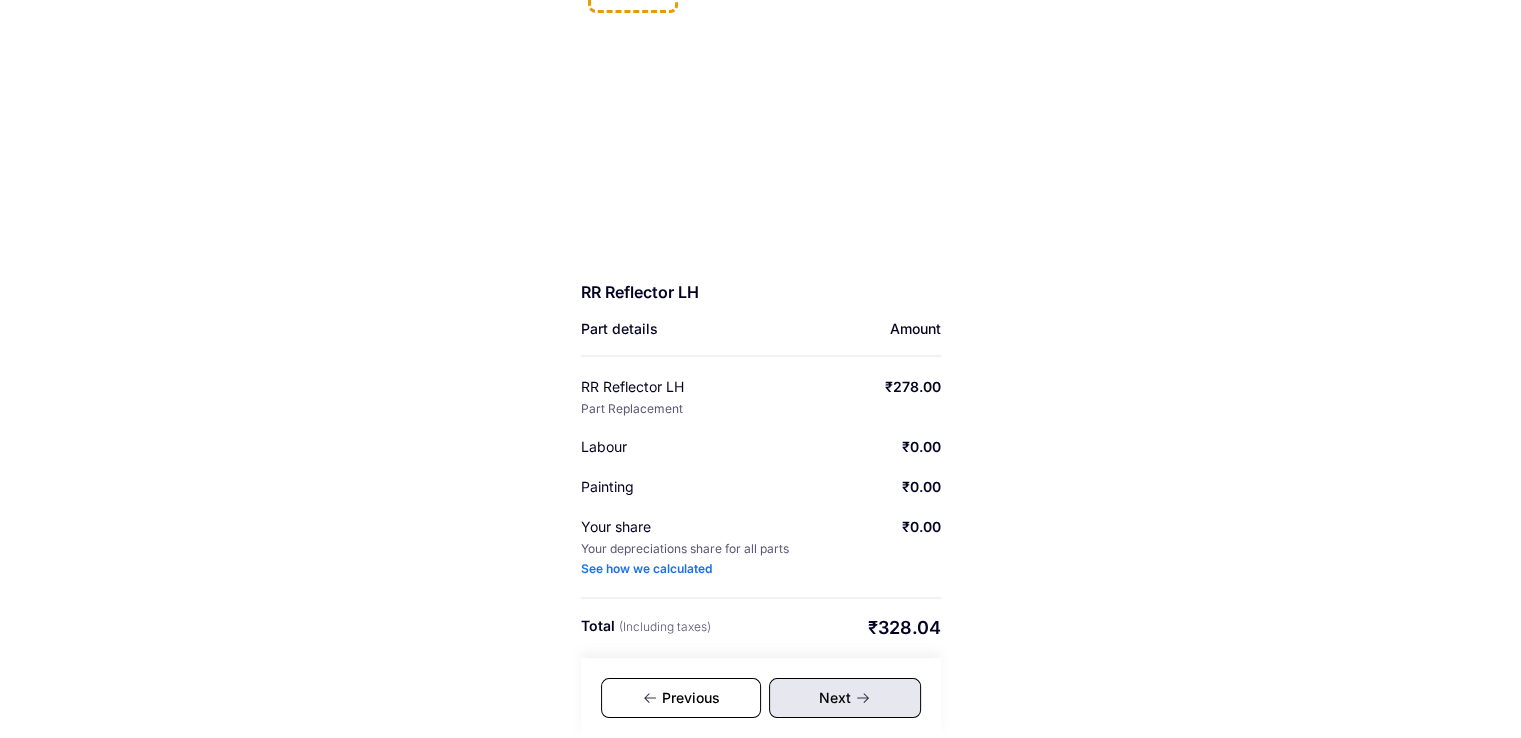 click 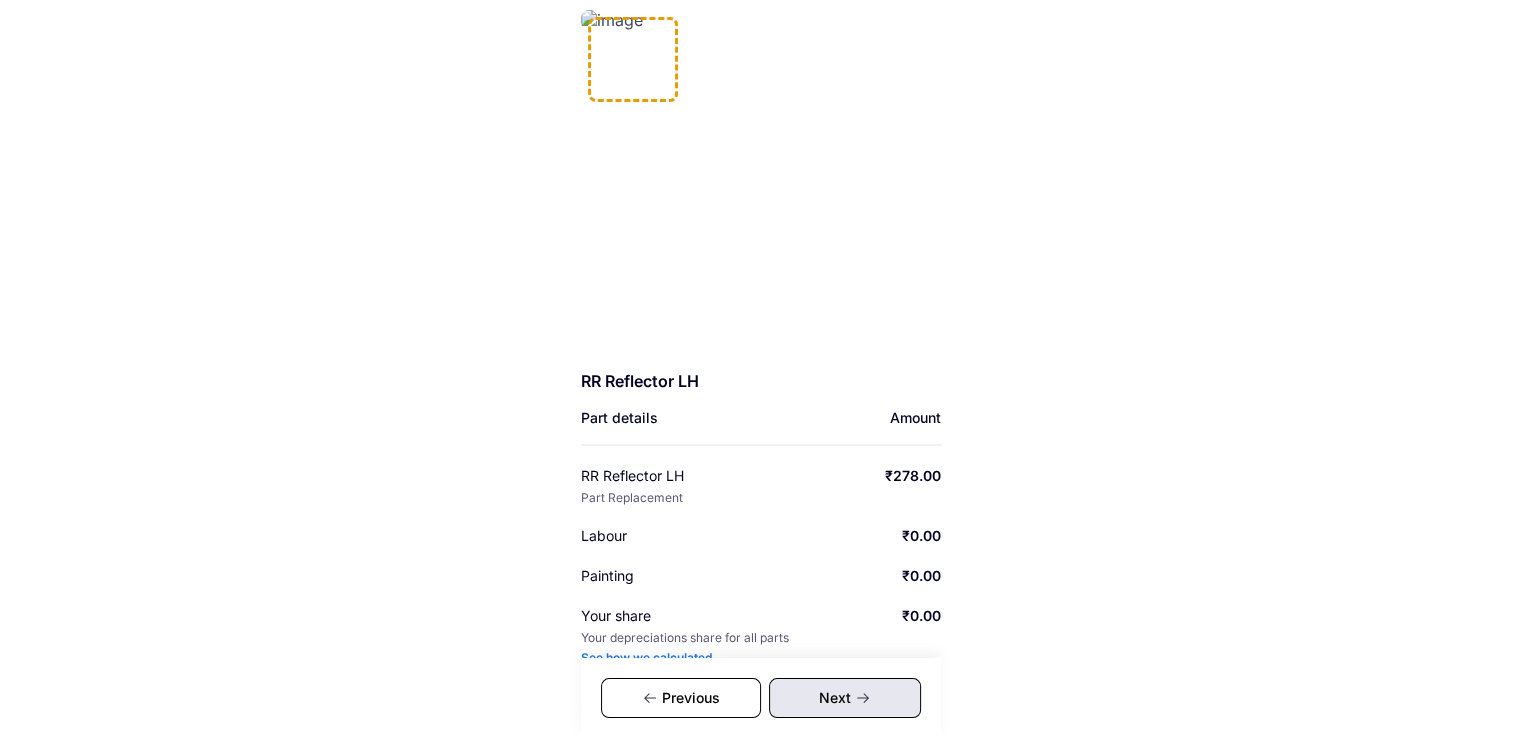 scroll, scrollTop: 0, scrollLeft: 0, axis: both 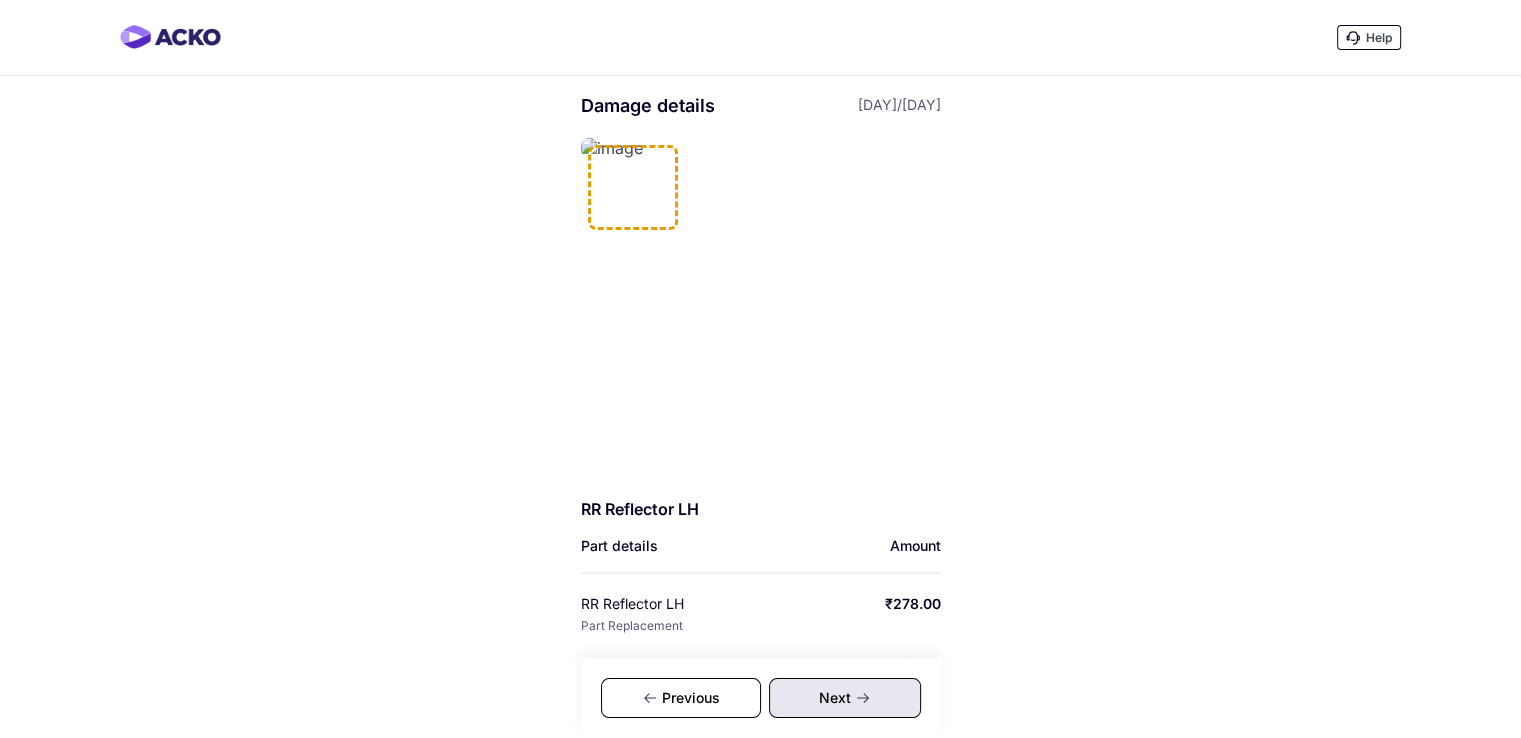 click at bounding box center [633, 187] 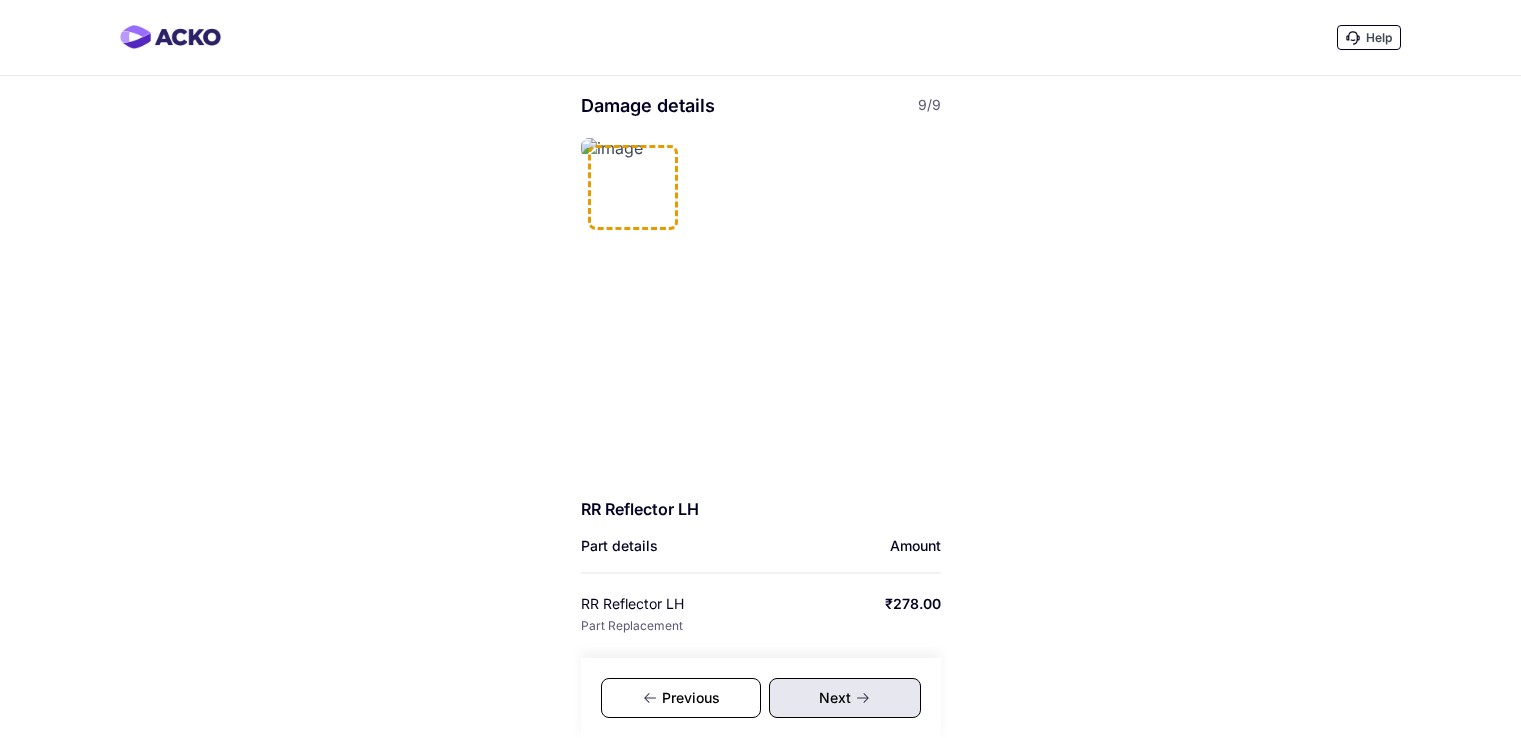 scroll, scrollTop: 0, scrollLeft: 0, axis: both 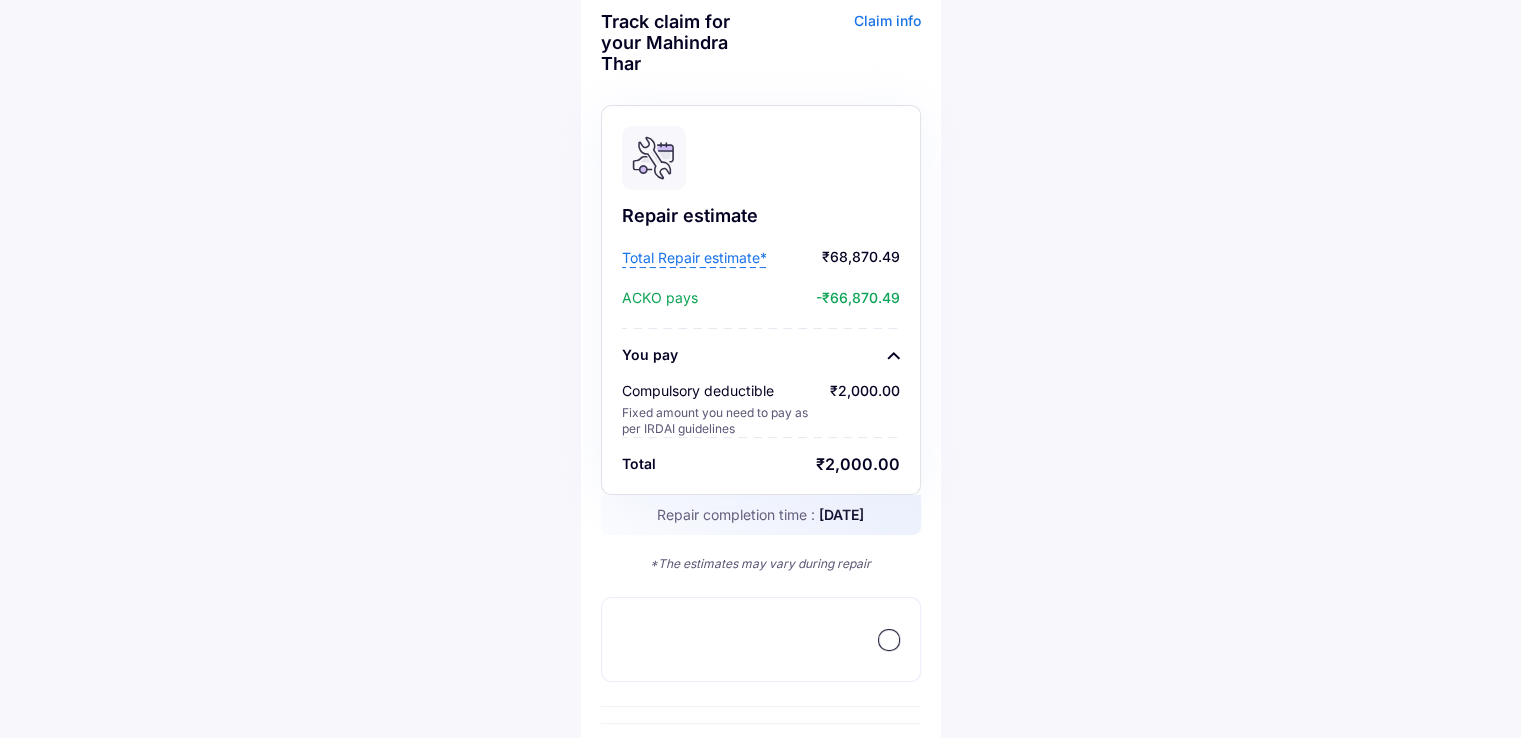 click 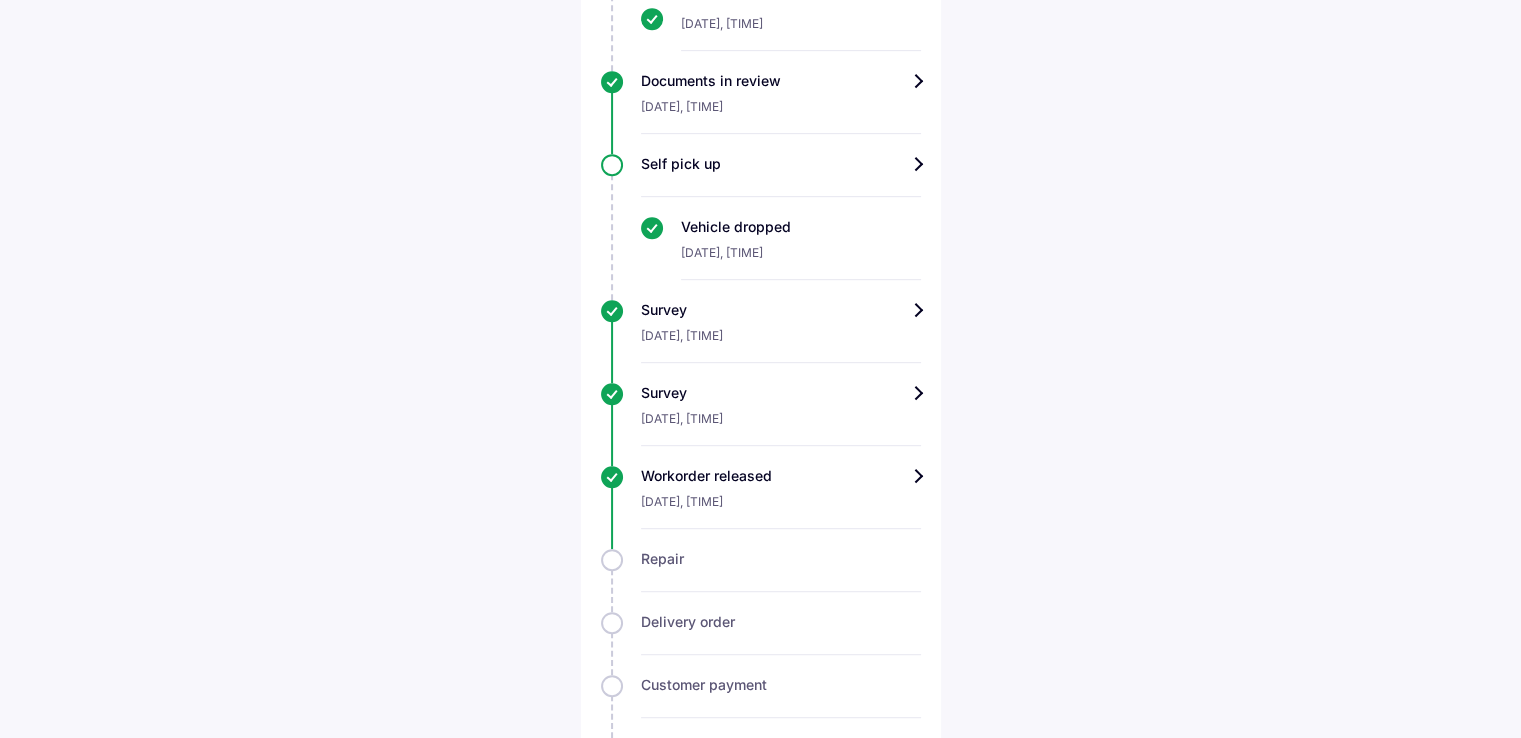 scroll, scrollTop: 1000, scrollLeft: 0, axis: vertical 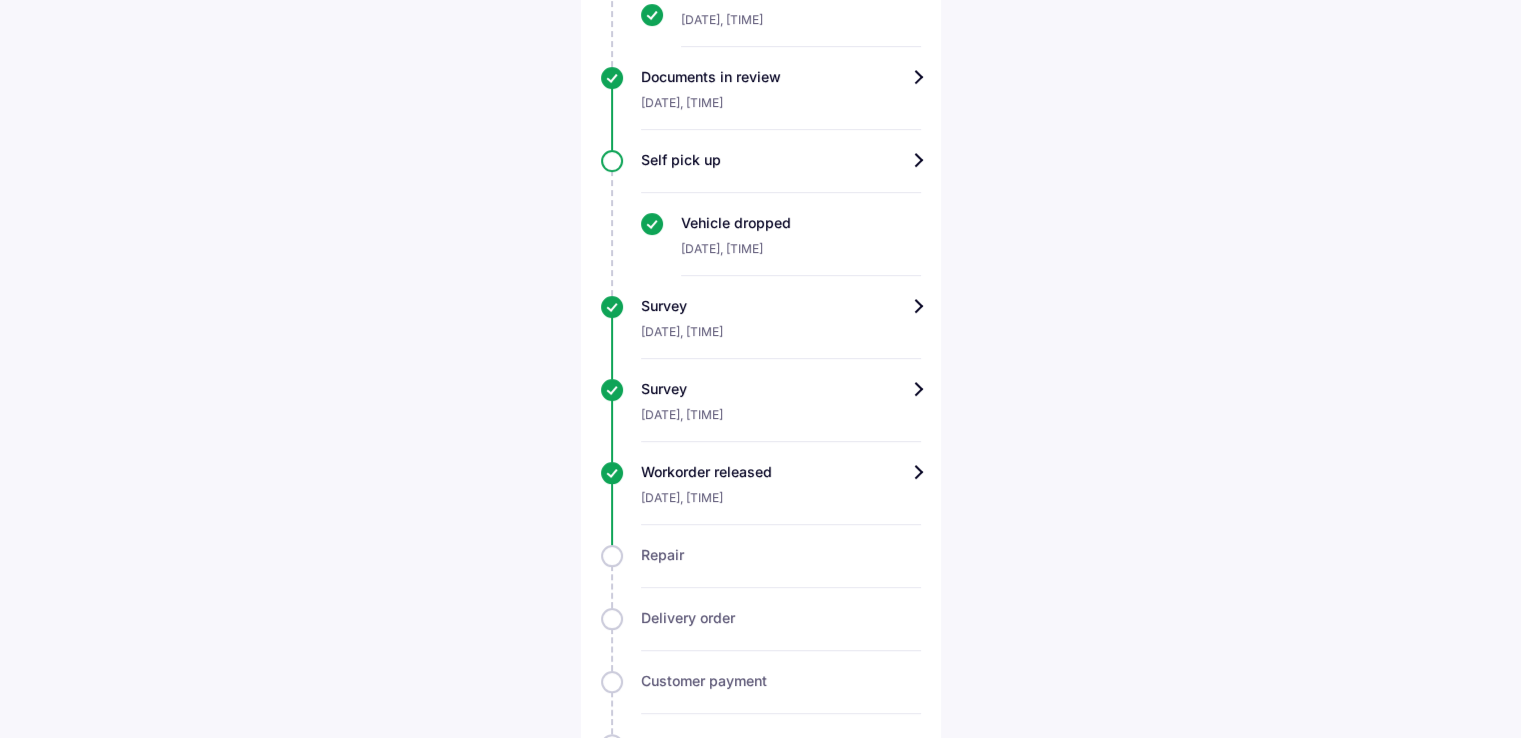 click on "Workorder released" at bounding box center [781, 472] 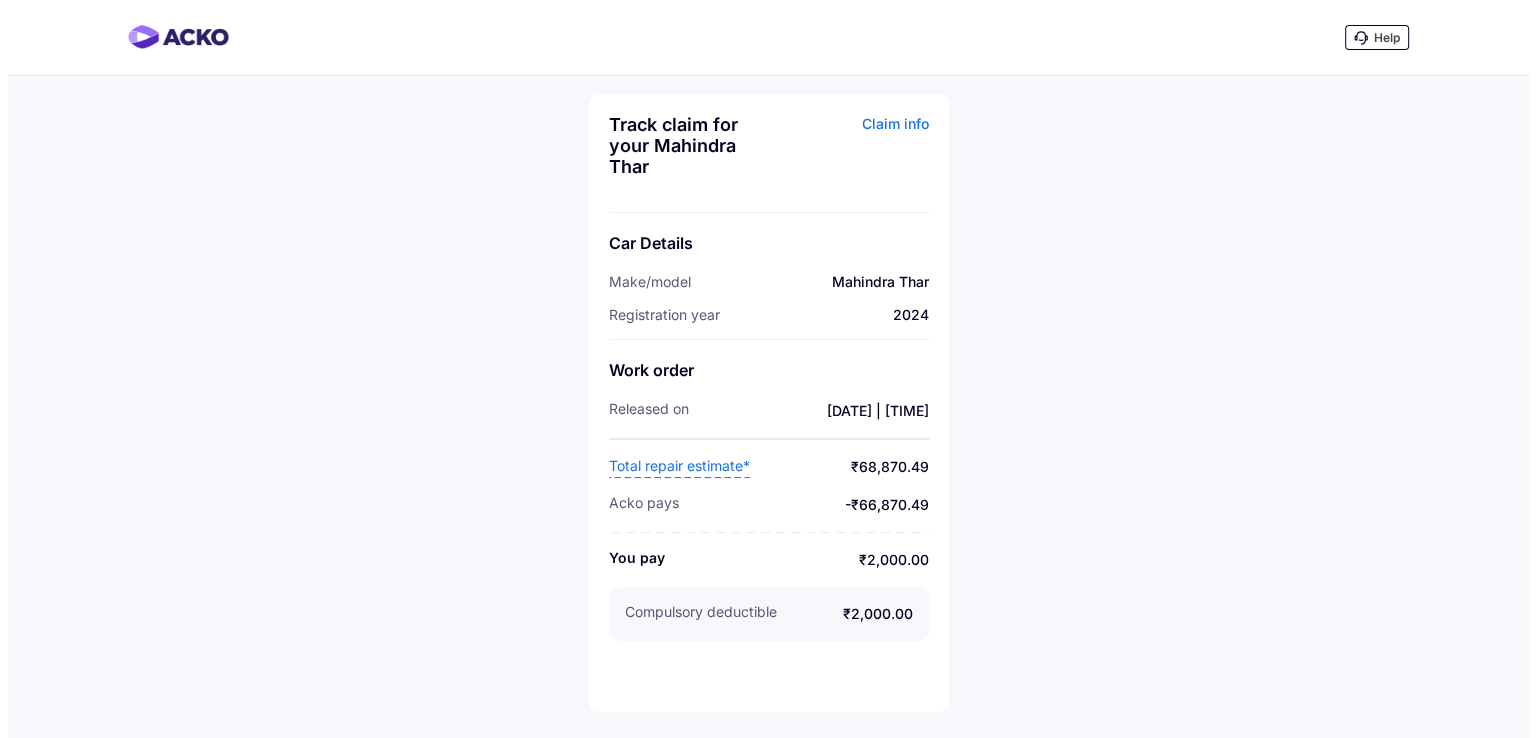 scroll, scrollTop: 0, scrollLeft: 0, axis: both 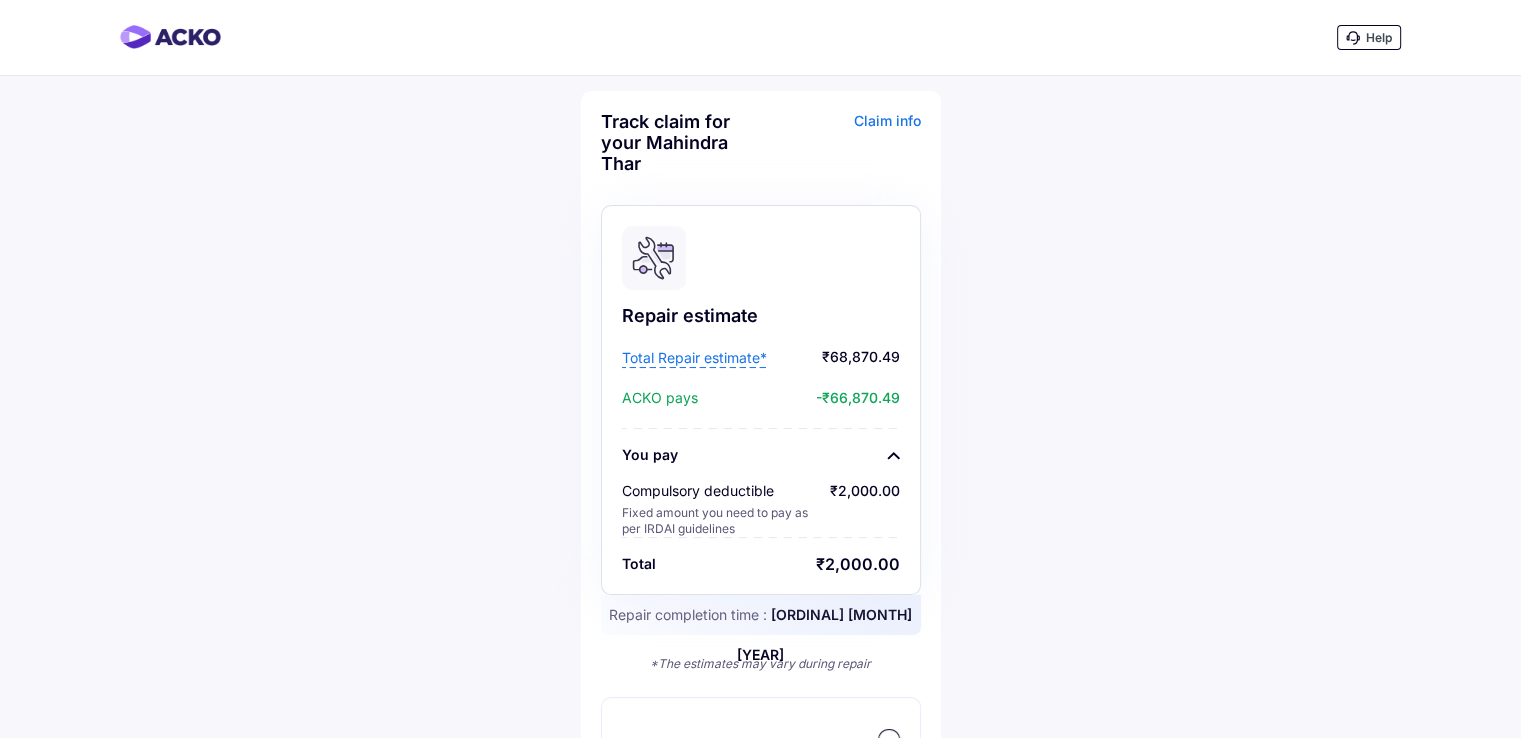 click on "Total Repair estimate*" at bounding box center (694, 358) 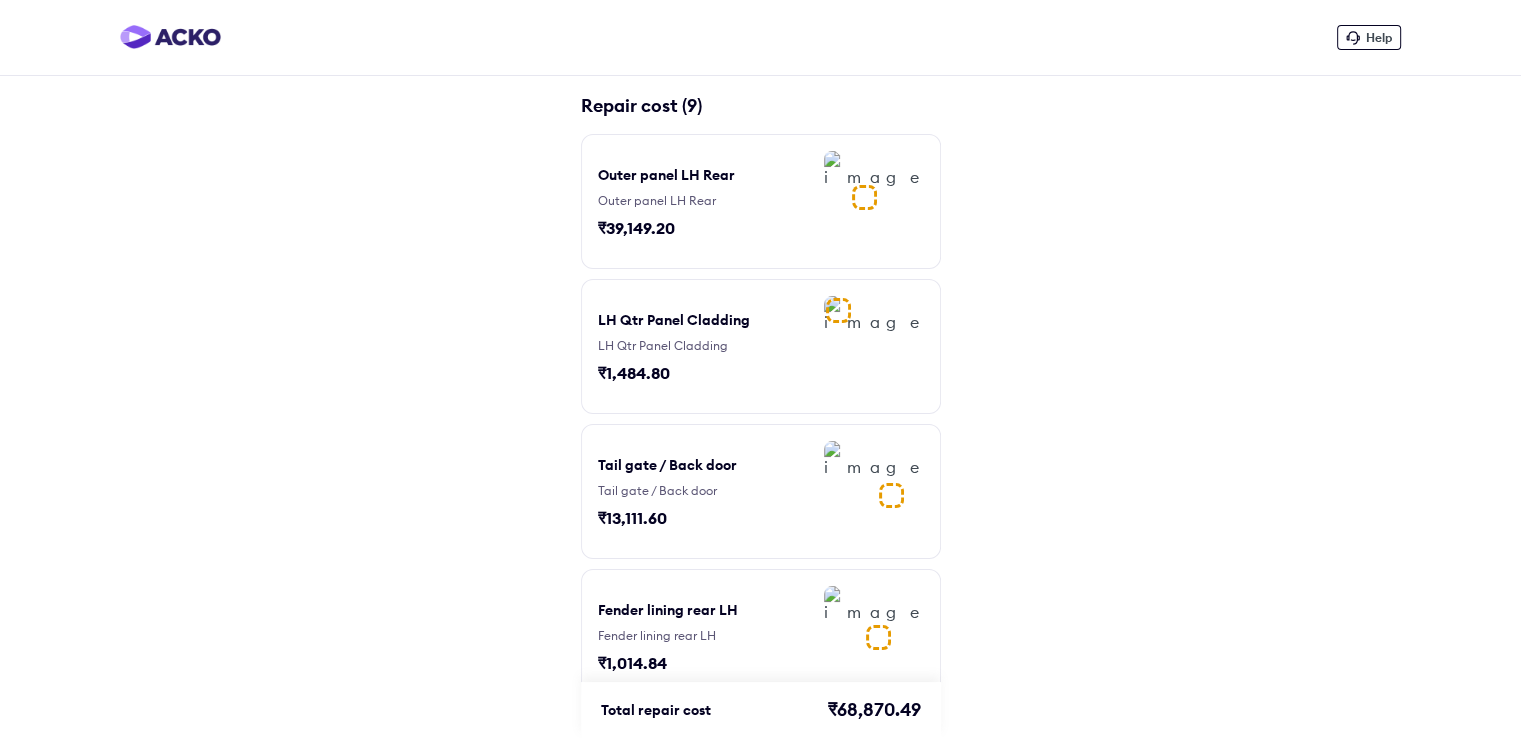 scroll, scrollTop: 100, scrollLeft: 0, axis: vertical 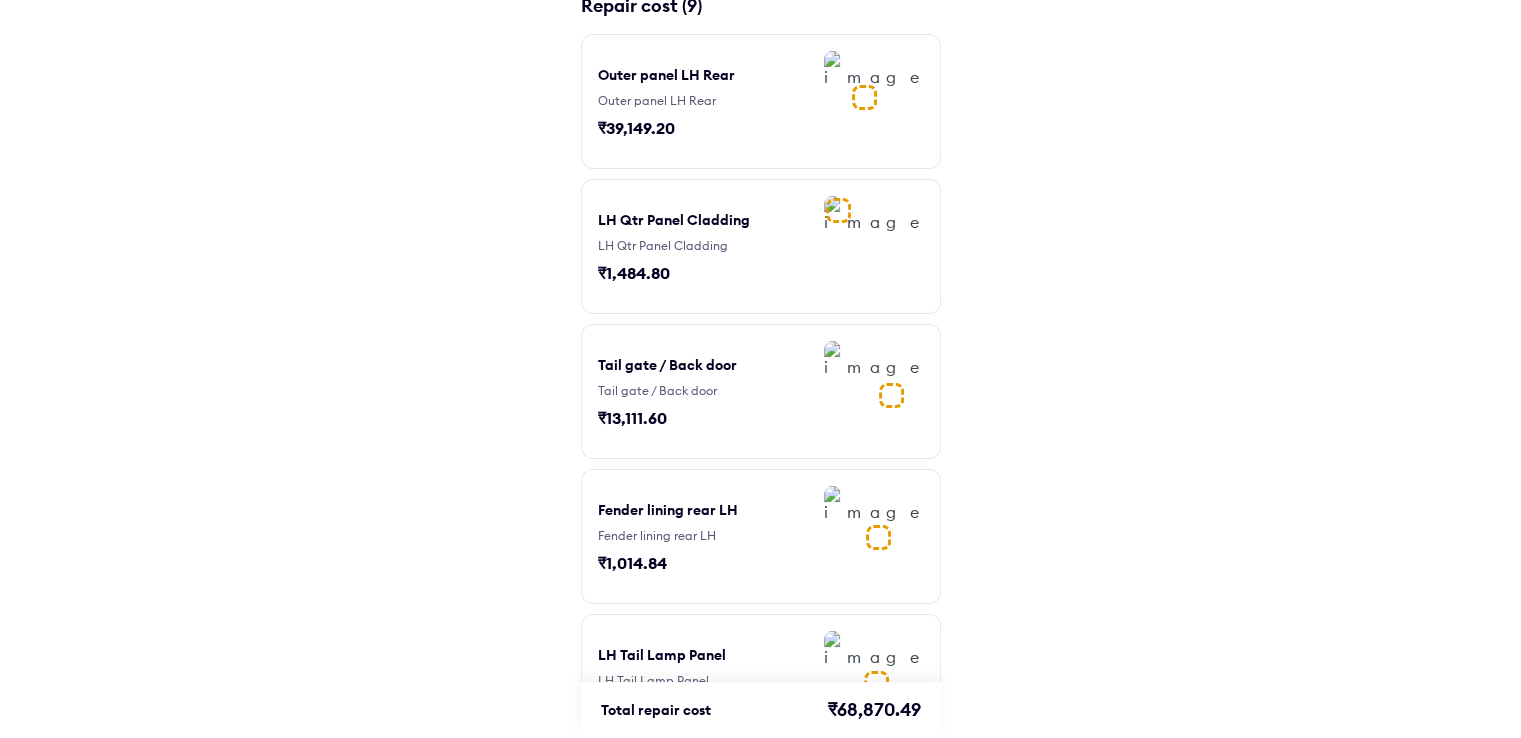 click on "Outer panel LH Rear" at bounding box center [663, 101] 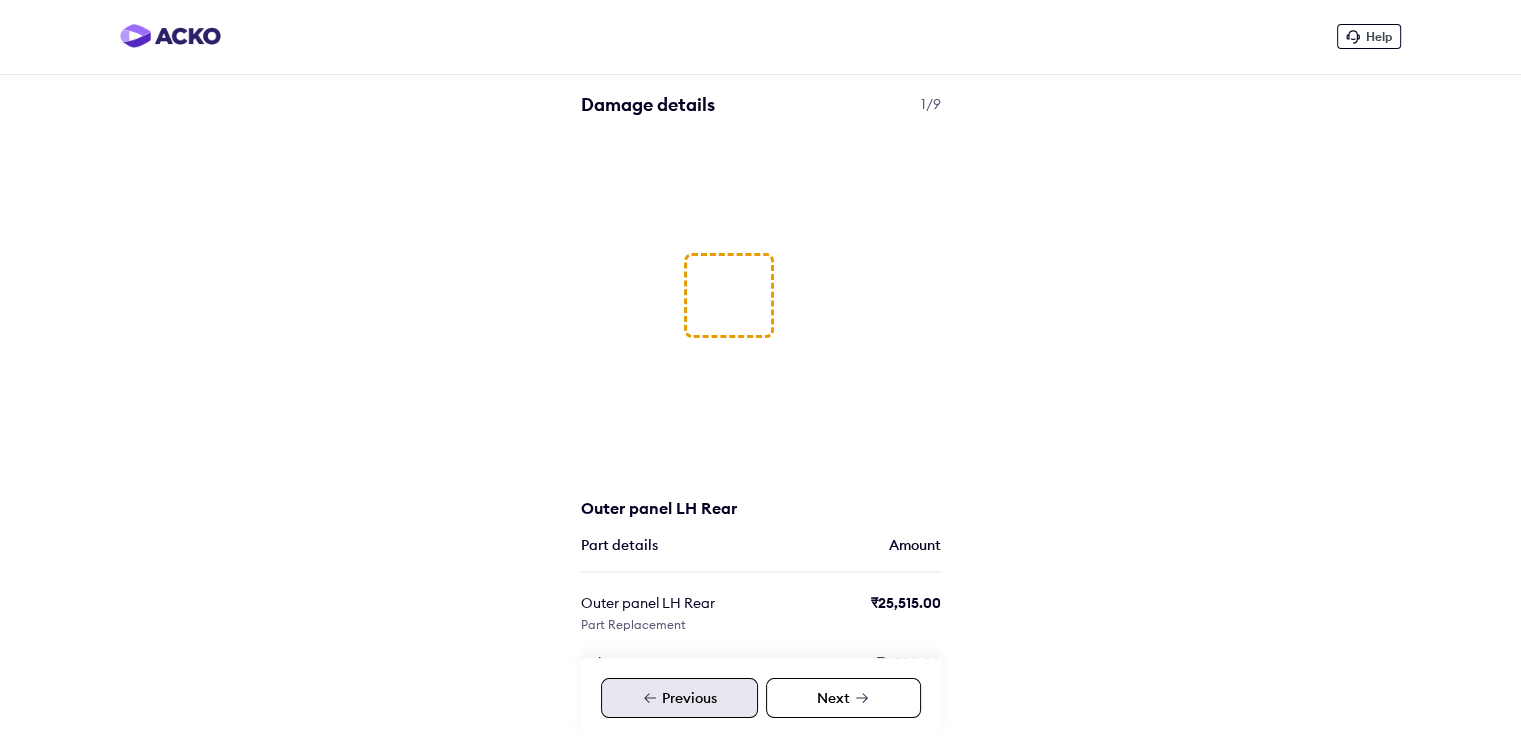 scroll, scrollTop: 0, scrollLeft: 0, axis: both 